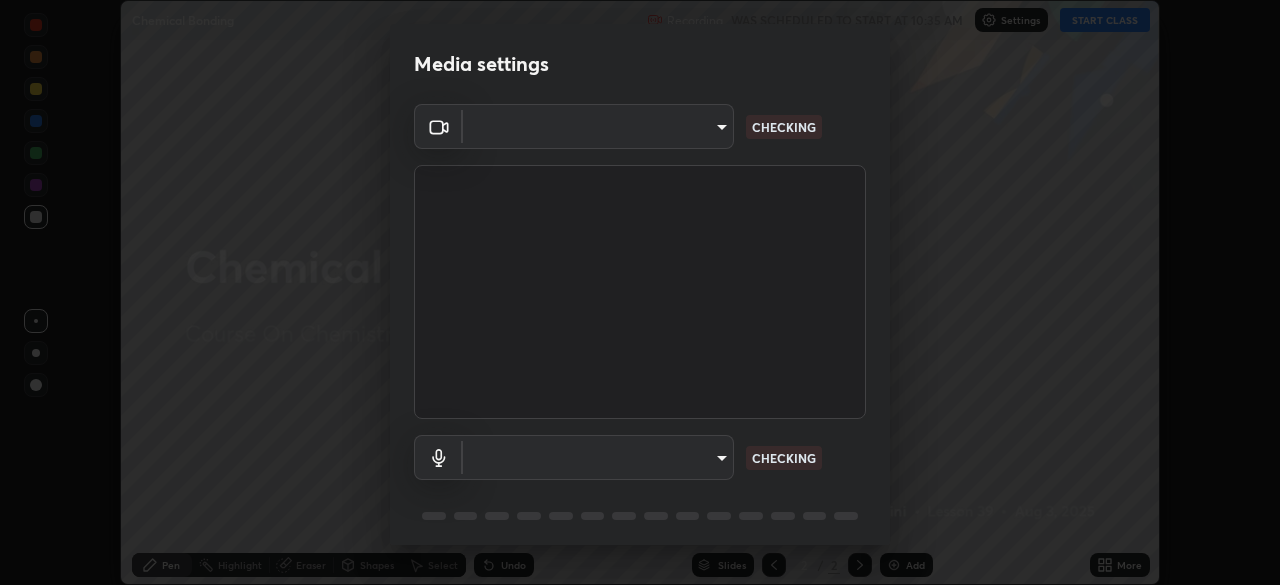 scroll, scrollTop: 0, scrollLeft: 0, axis: both 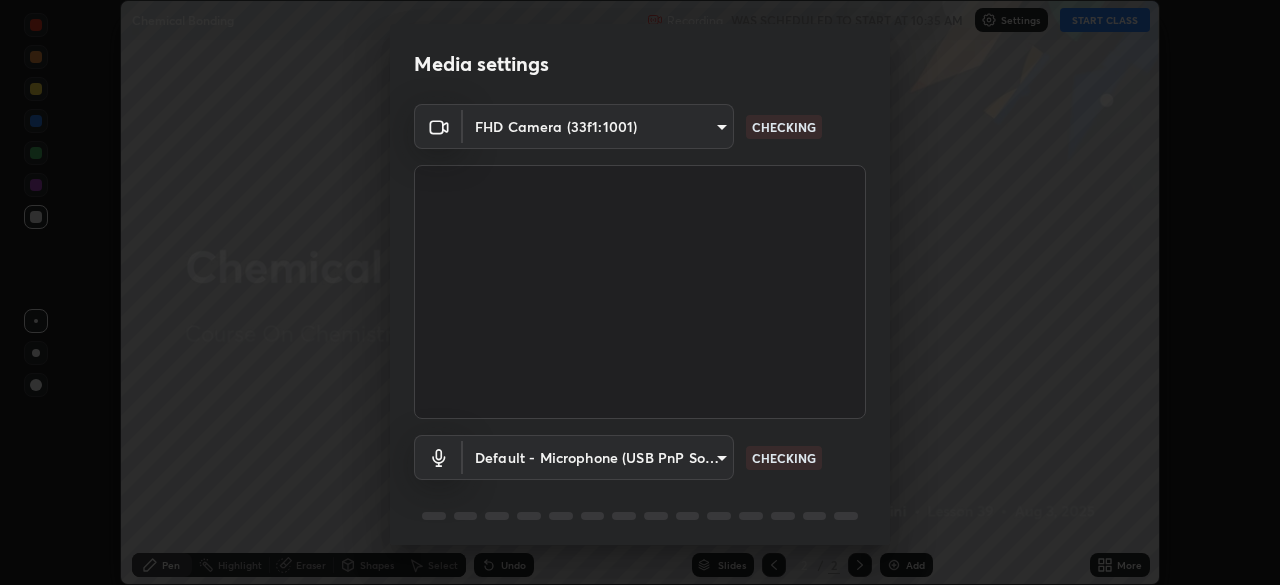 type on "f214d892c1ea21fc9911be358f21603cf7c671268a3f3fdd0c8c81d5790bf436" 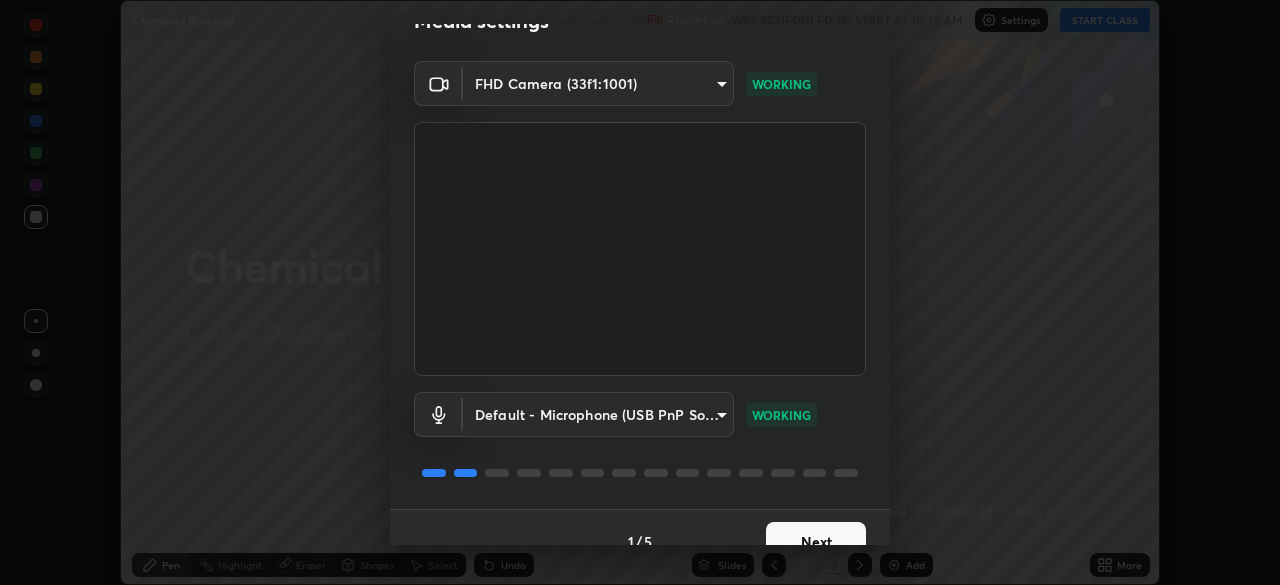 scroll, scrollTop: 71, scrollLeft: 0, axis: vertical 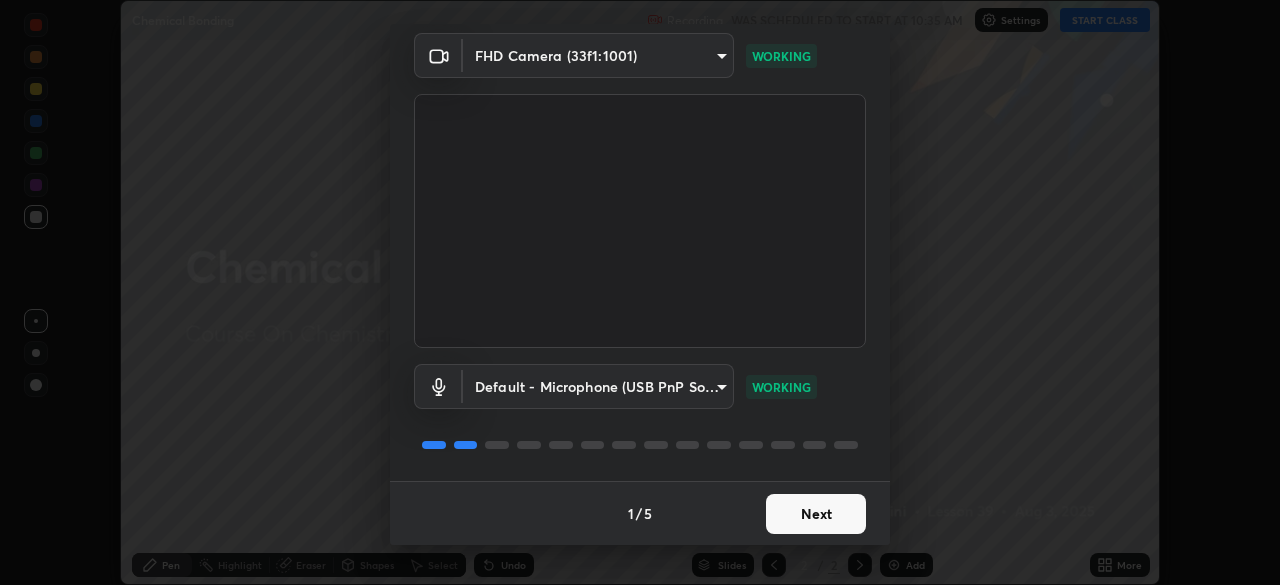 click on "Next" at bounding box center [816, 514] 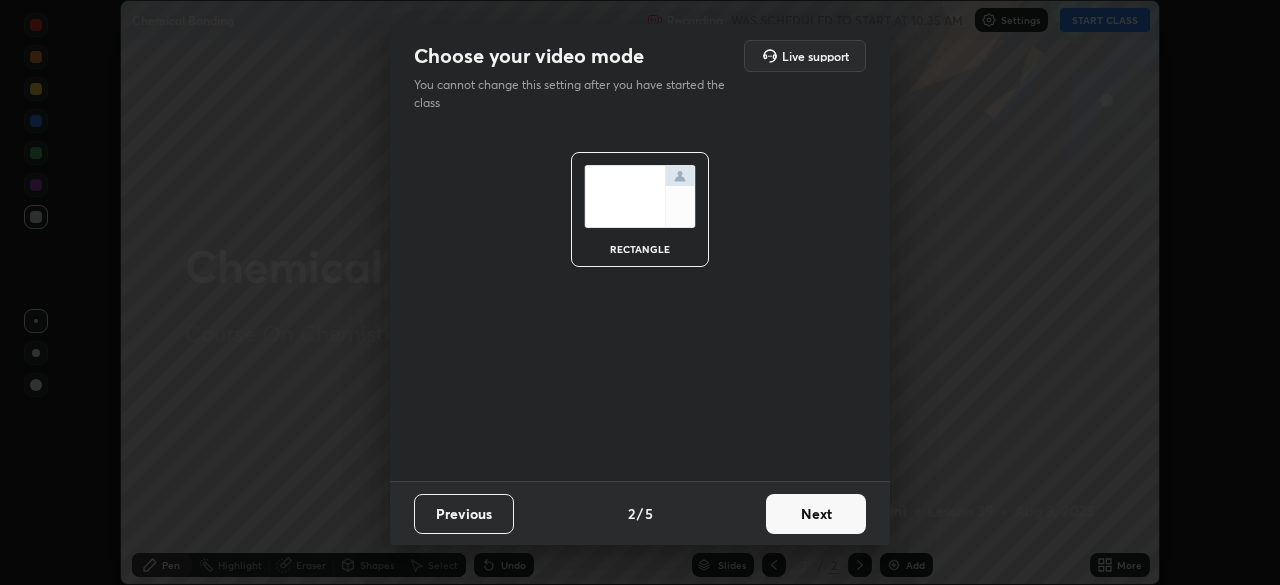 scroll, scrollTop: 0, scrollLeft: 0, axis: both 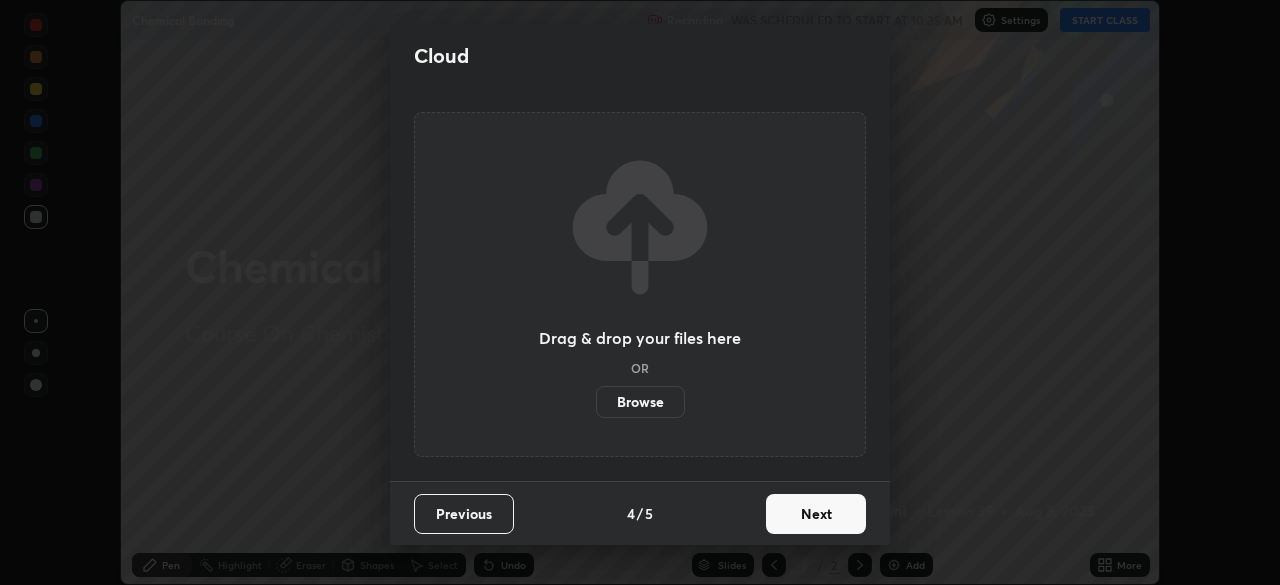 click on "Next" at bounding box center [816, 514] 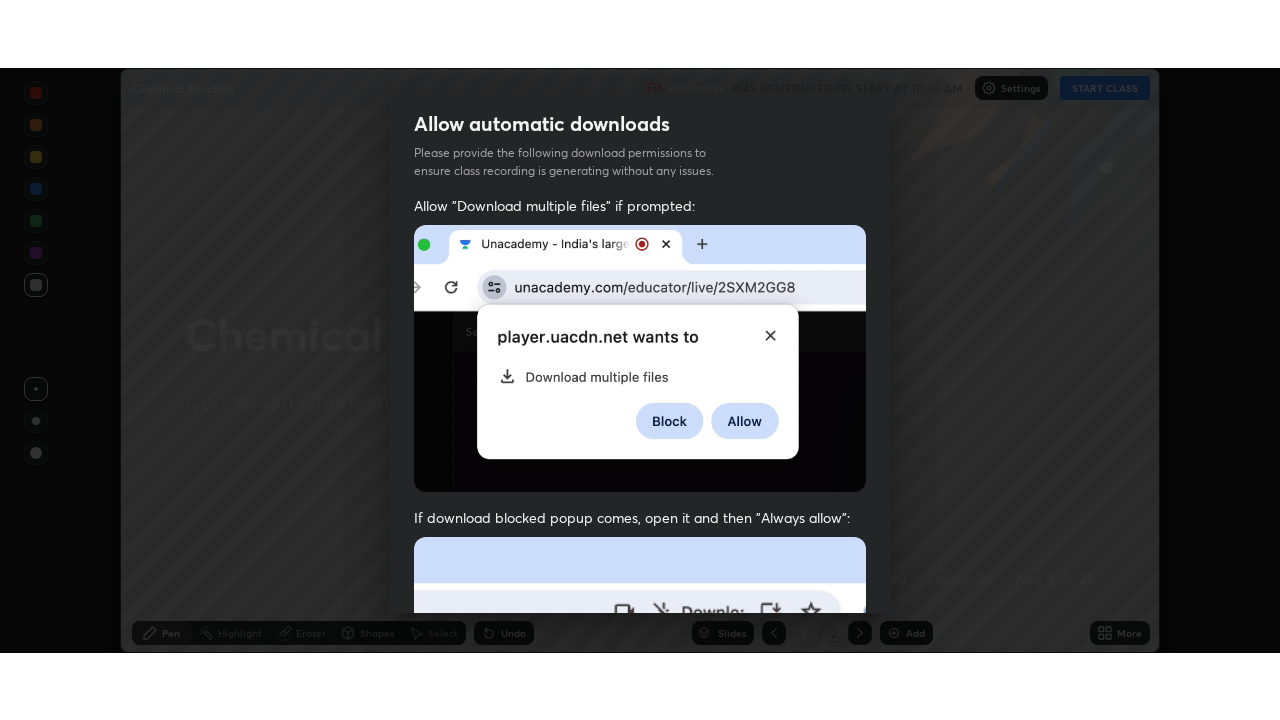 scroll, scrollTop: 479, scrollLeft: 0, axis: vertical 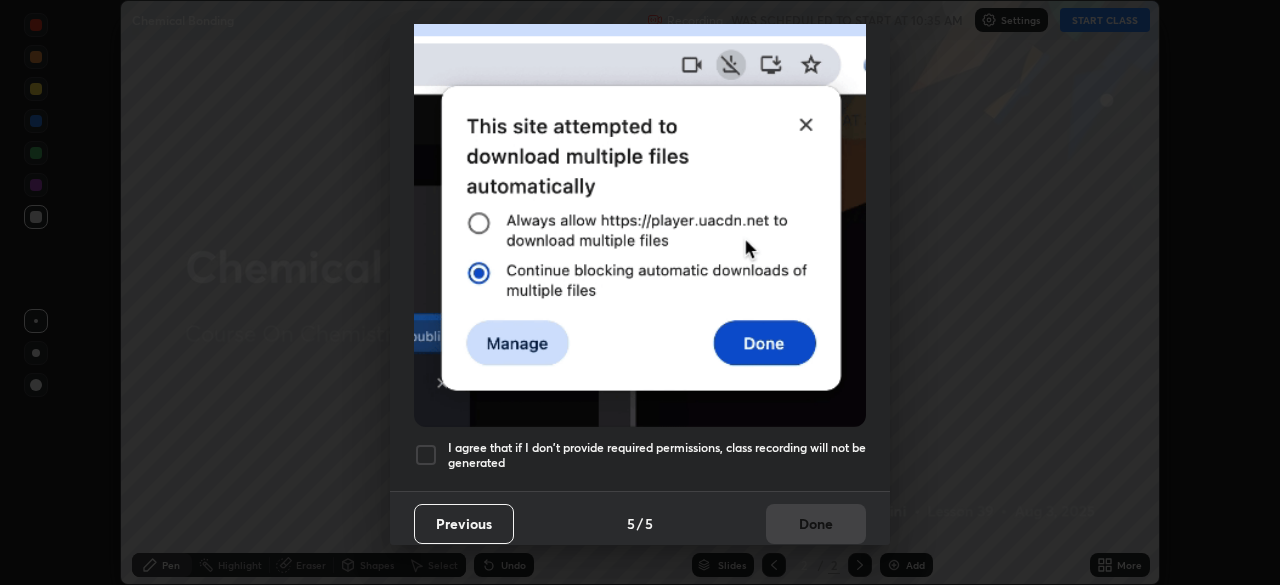click at bounding box center (426, 455) 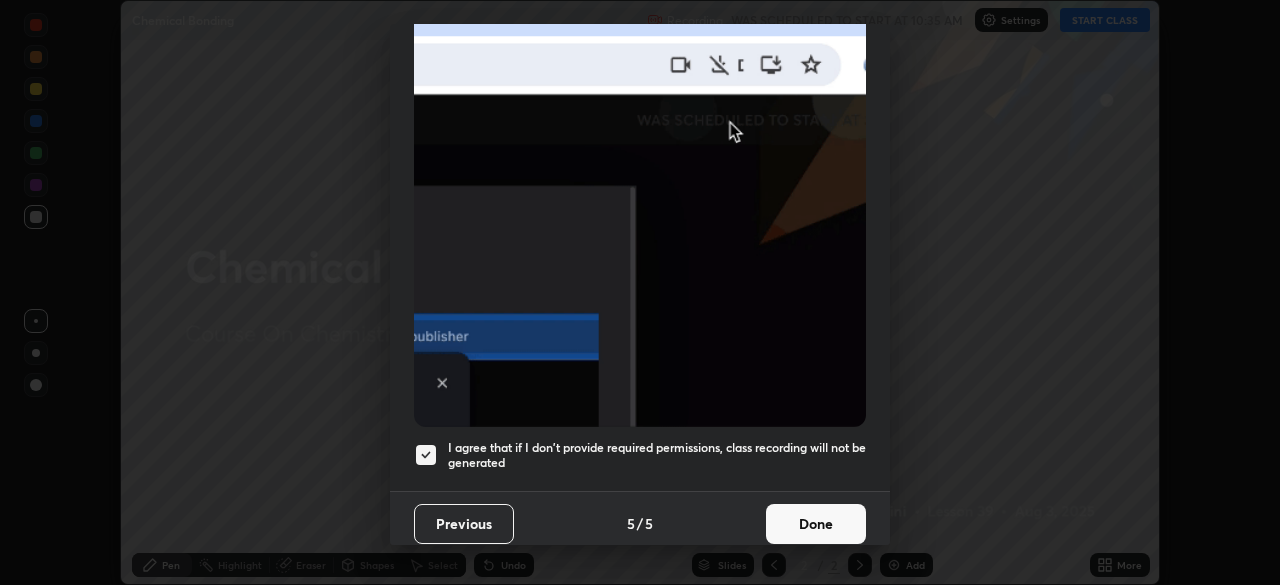 click on "Done" at bounding box center [816, 524] 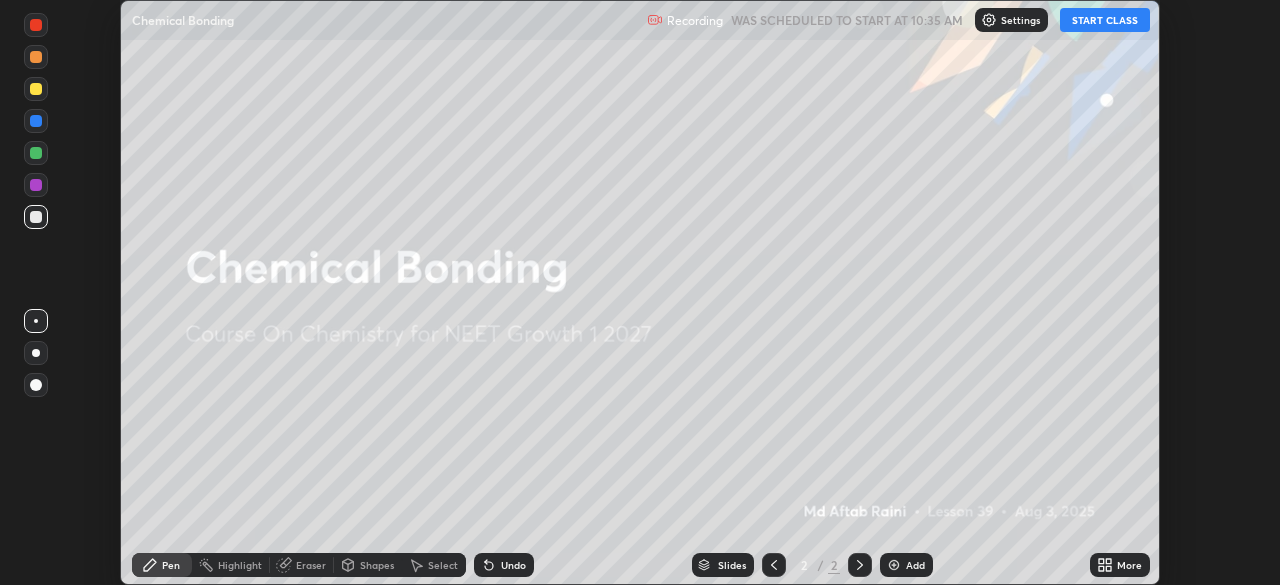 click on "Add" at bounding box center [915, 565] 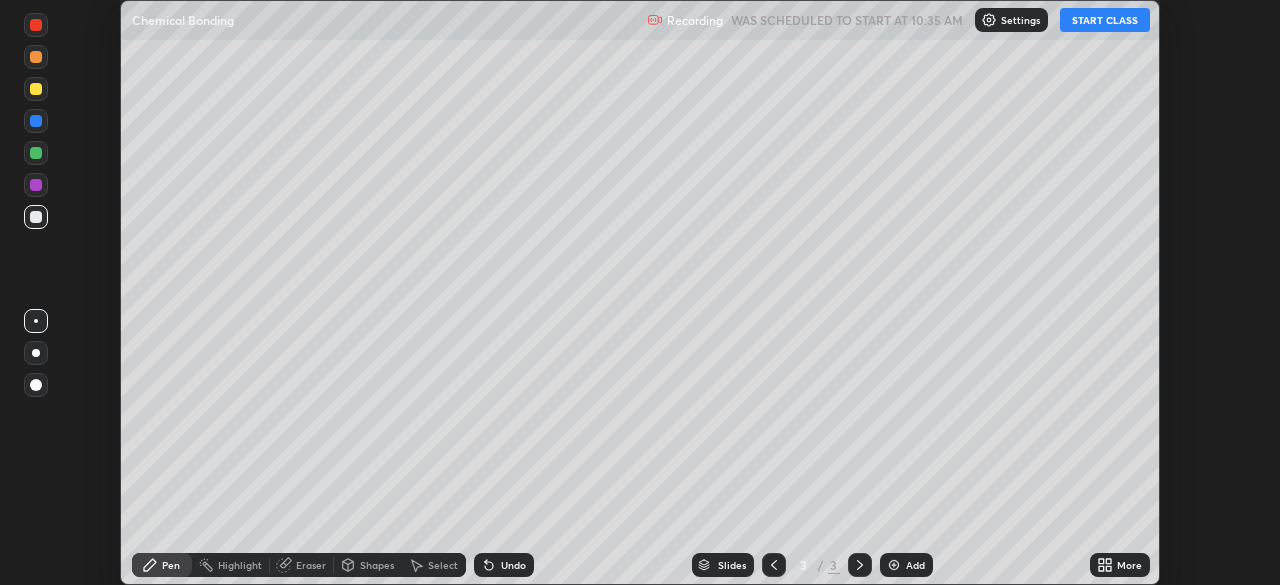 click 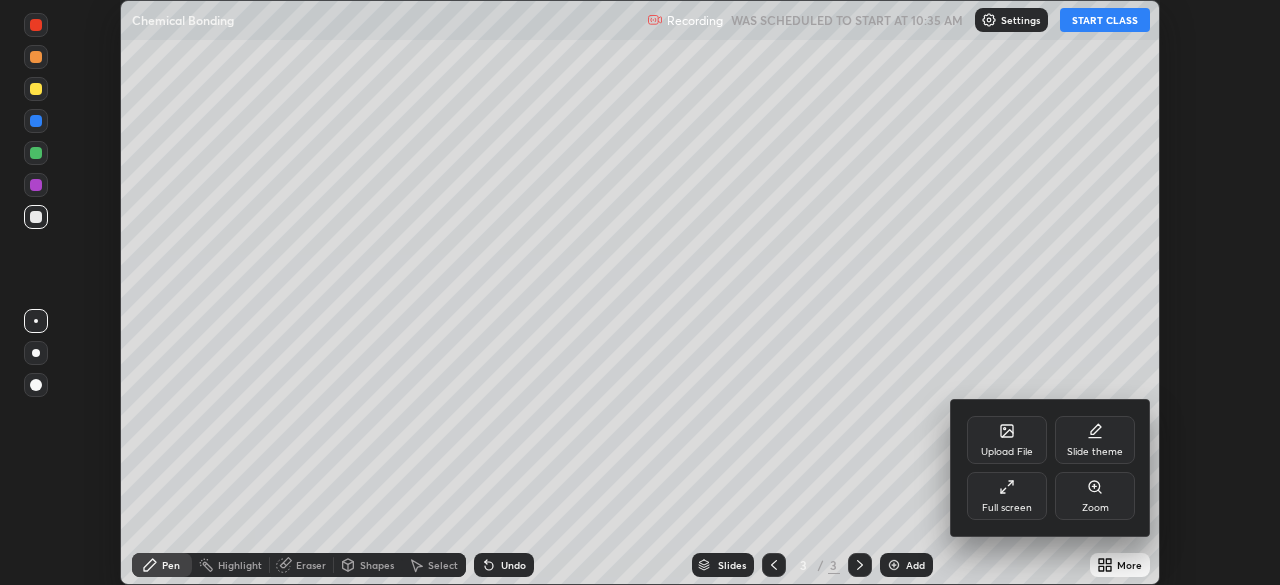 click on "Full screen" at bounding box center (1007, 496) 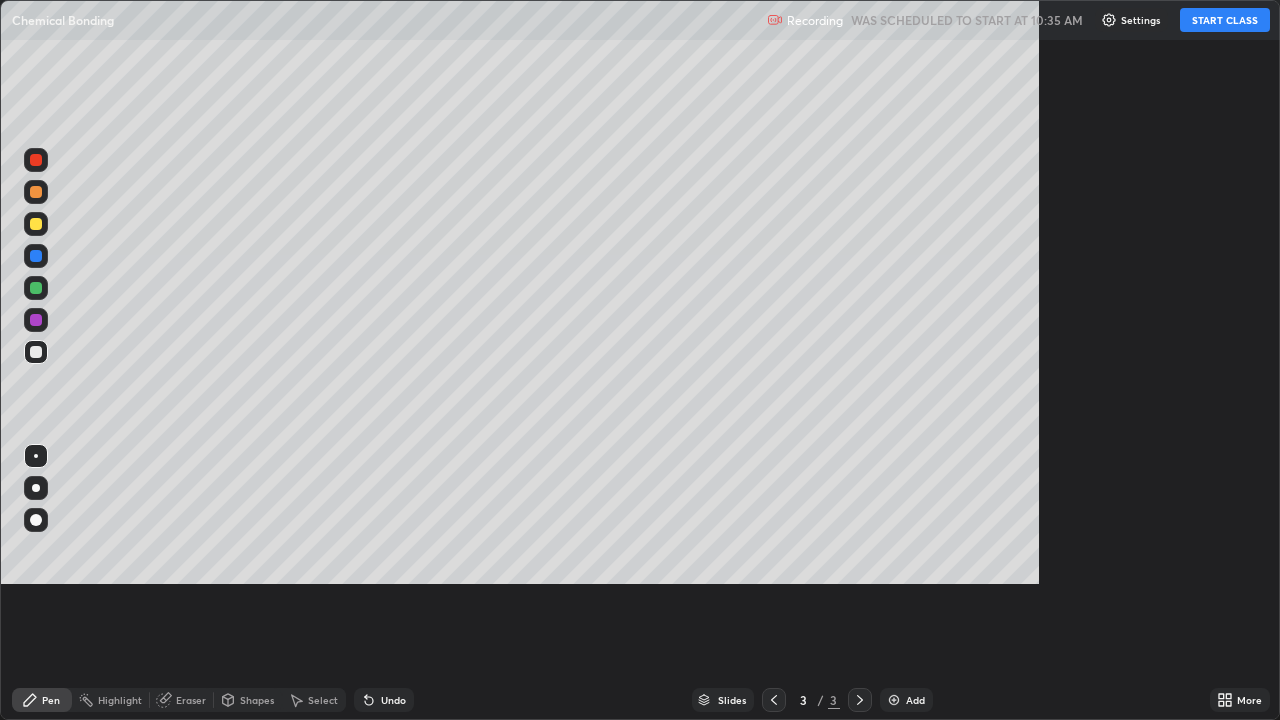 scroll, scrollTop: 99280, scrollLeft: 98720, axis: both 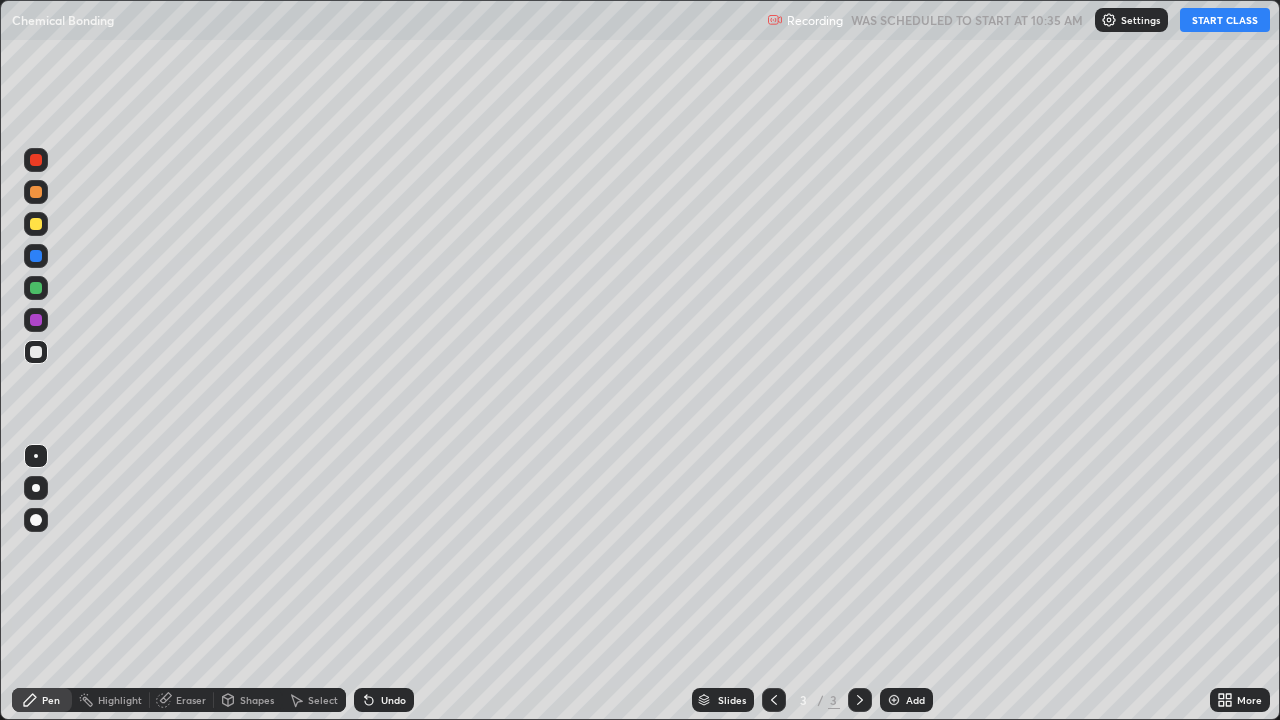 click on "START CLASS" at bounding box center (1225, 20) 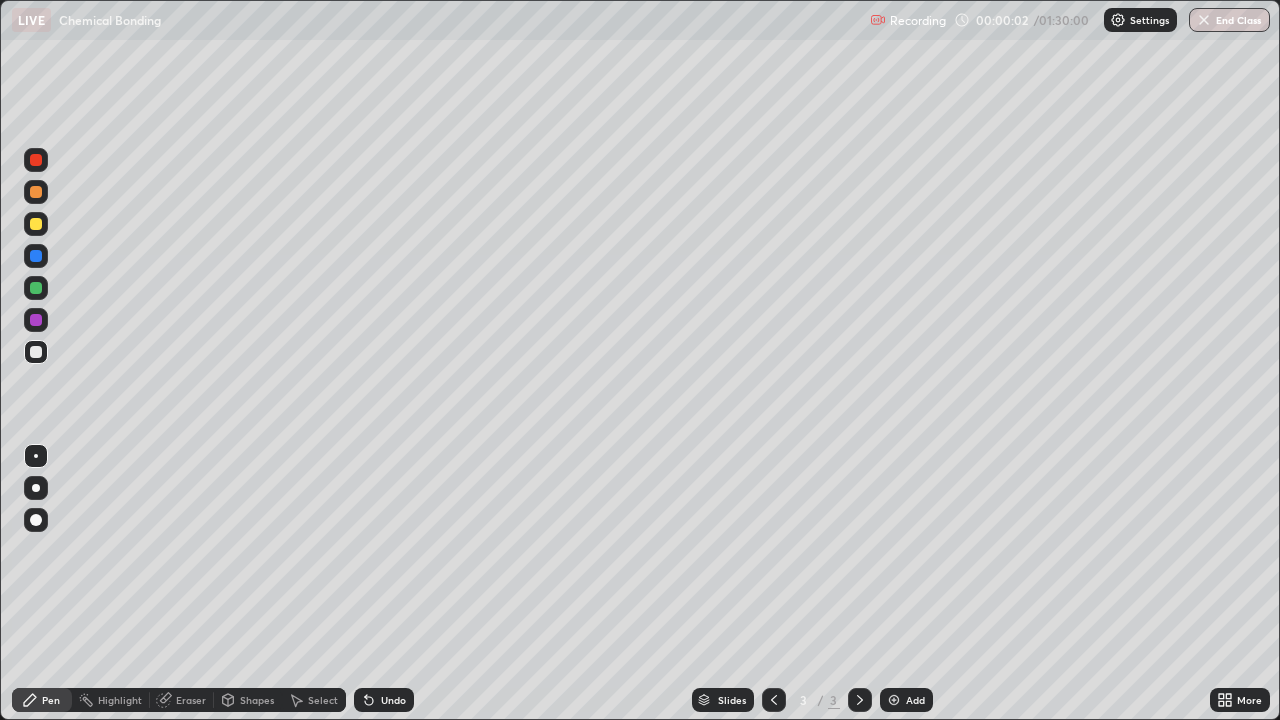 click on "Undo" at bounding box center [393, 700] 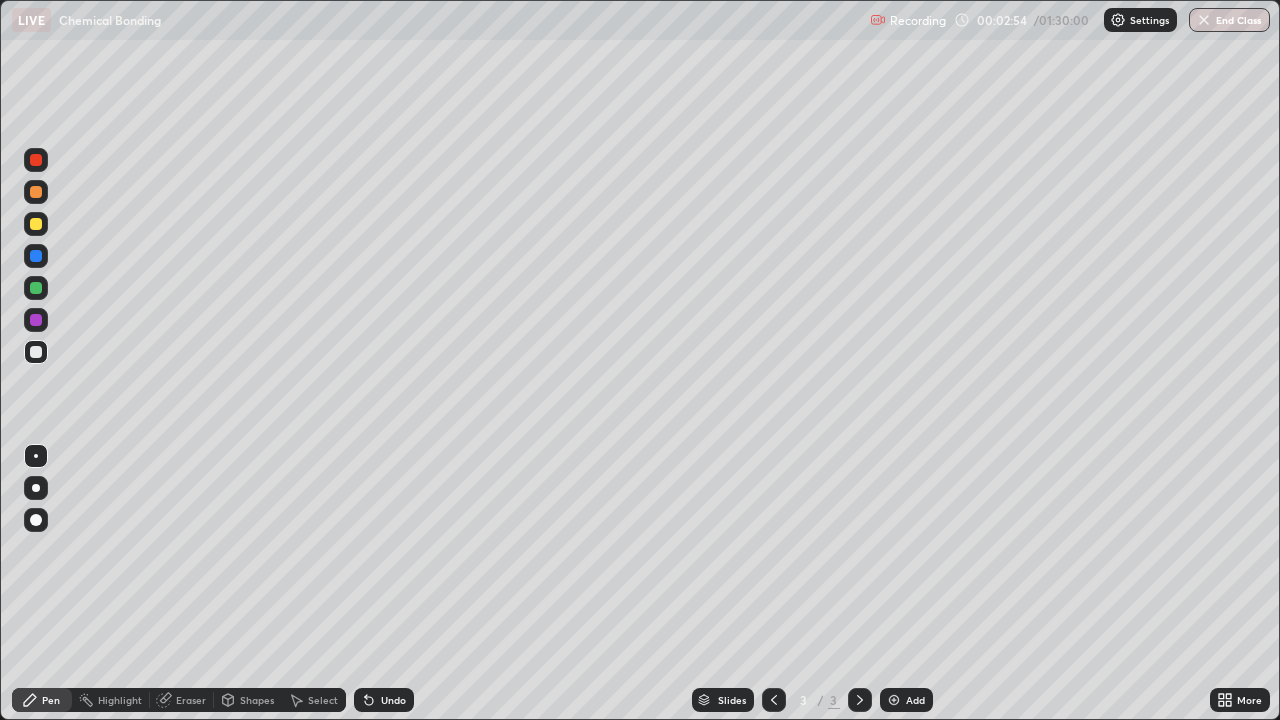 click on "Undo" at bounding box center (393, 700) 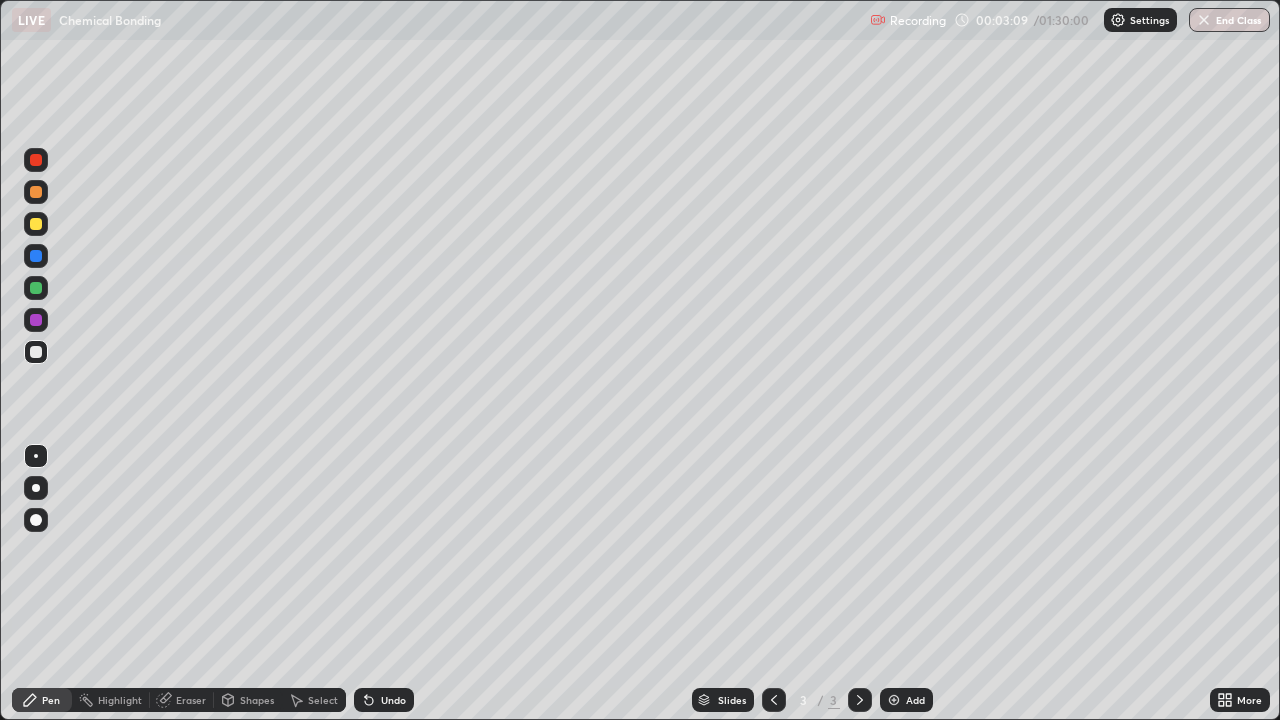 click at bounding box center [36, 224] 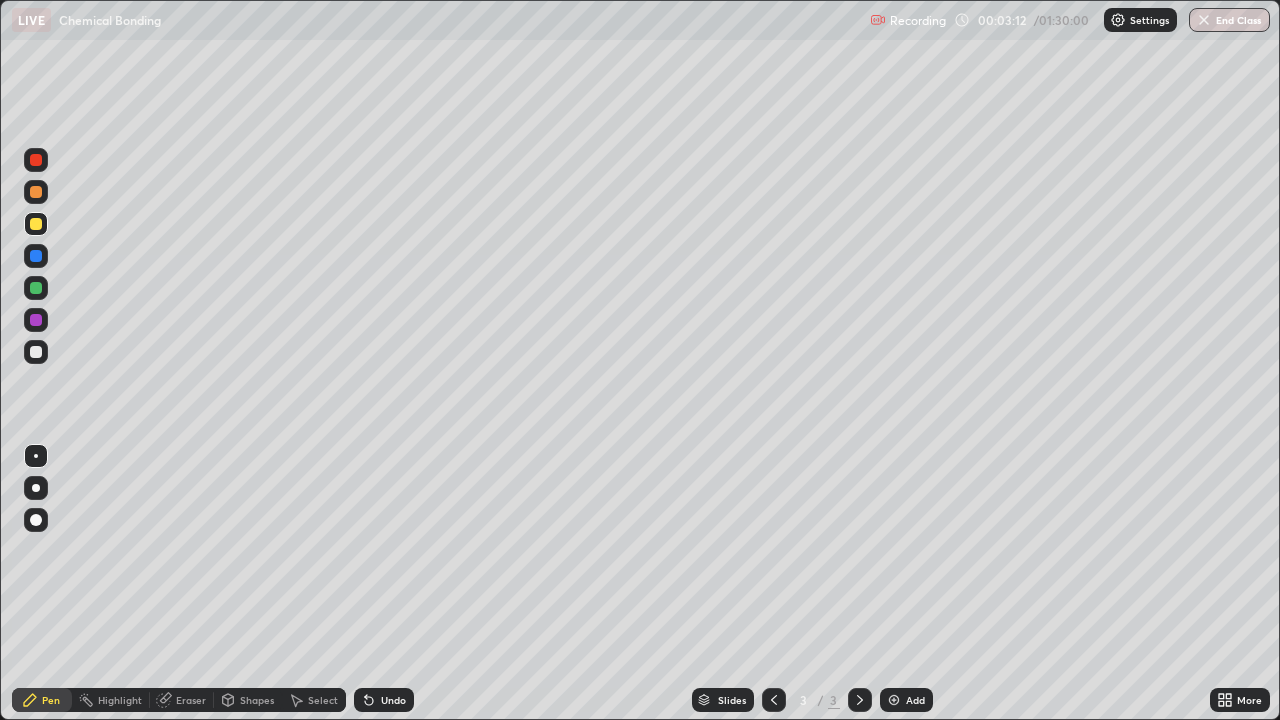 click on "Select" at bounding box center [314, 700] 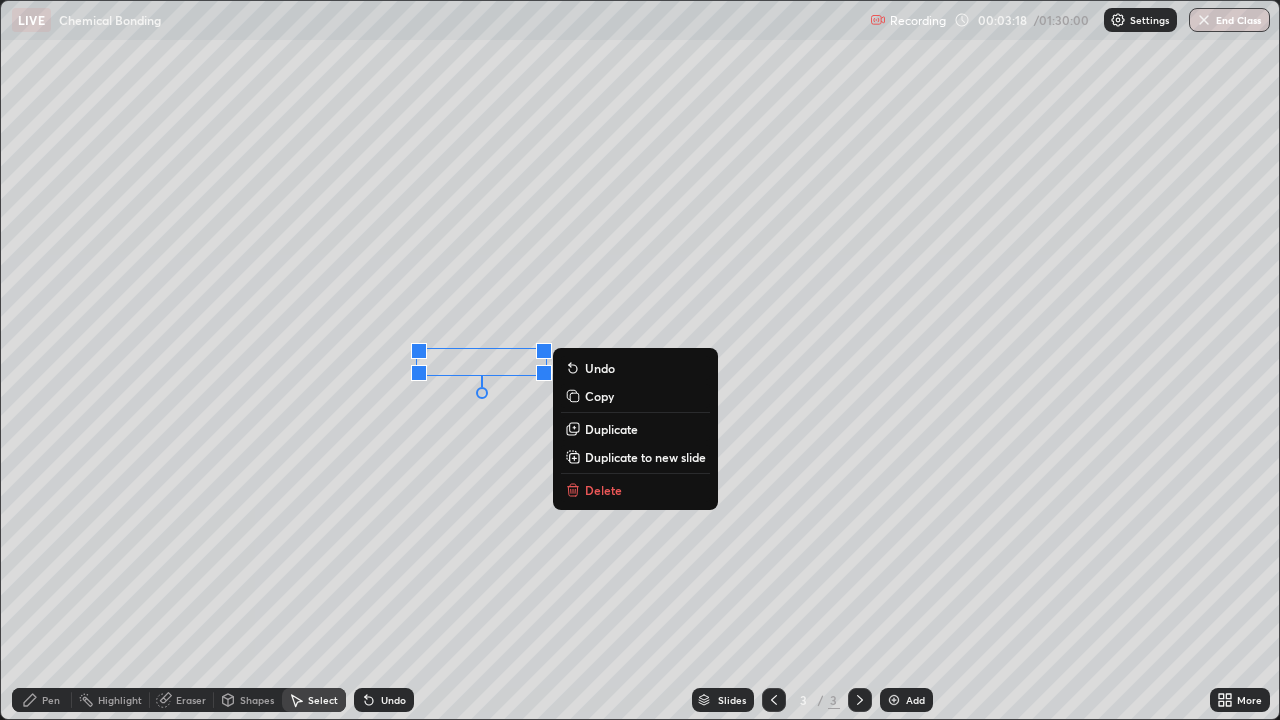 click on "0 ° Undo Copy Duplicate Duplicate to new slide Delete" at bounding box center [640, 360] 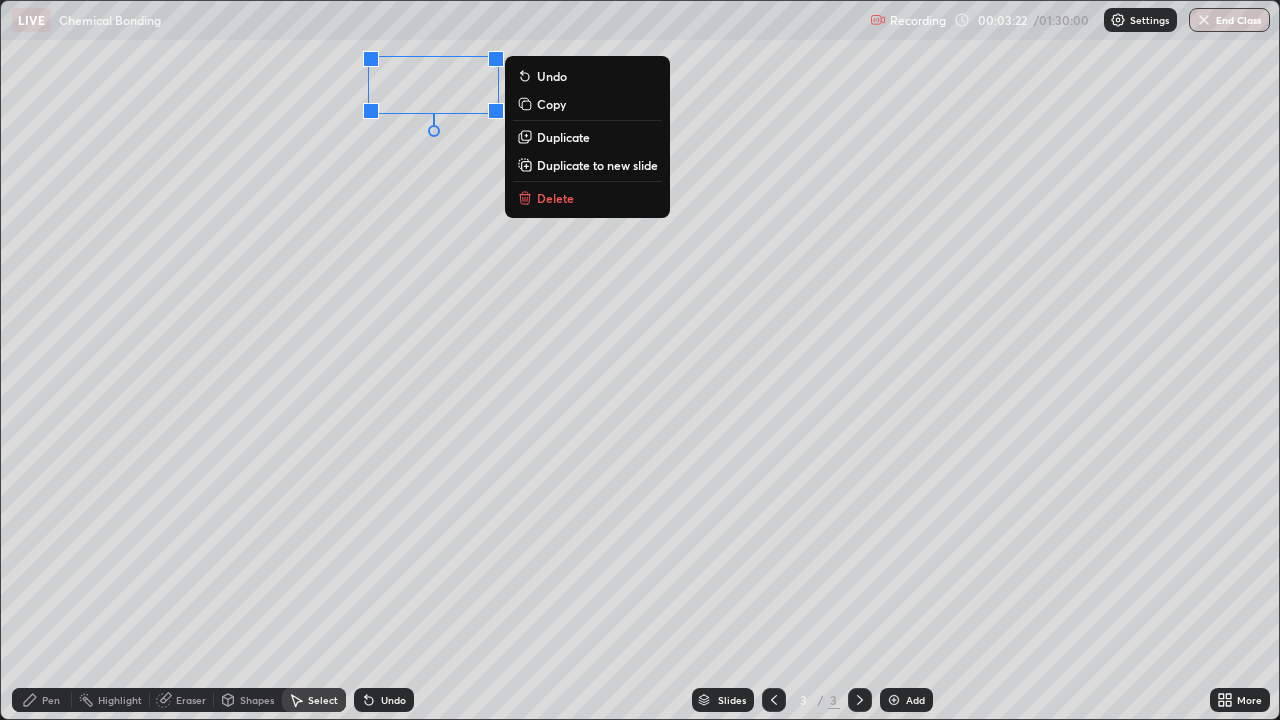 click on "0 ° Undo Copy Duplicate Duplicate to new slide Delete" at bounding box center (640, 360) 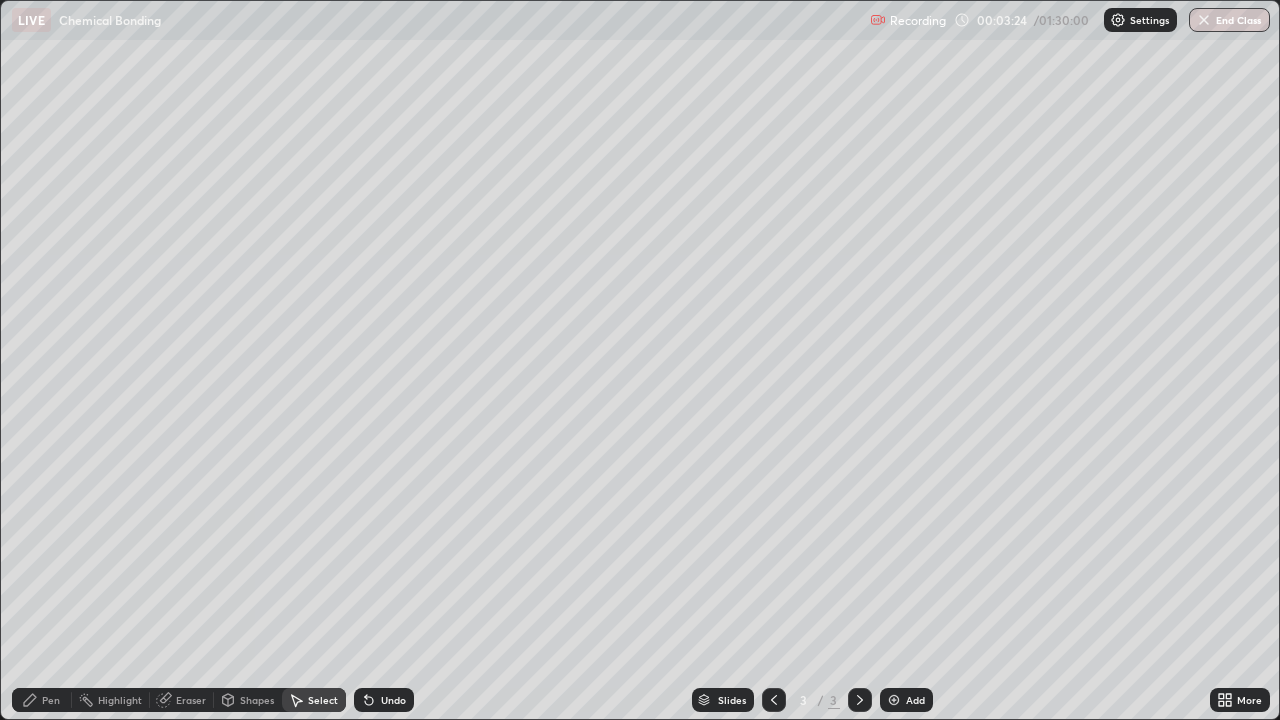 click on "Eraser" at bounding box center (191, 700) 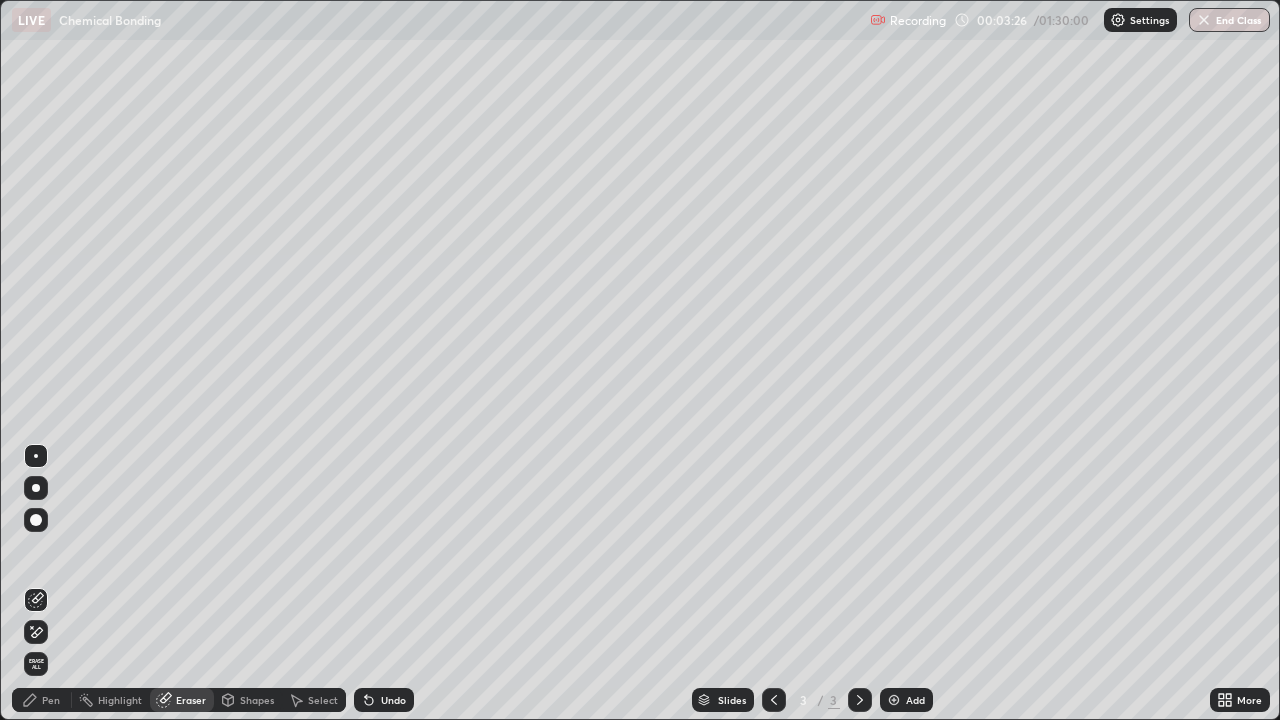 click on "Pen" at bounding box center [51, 700] 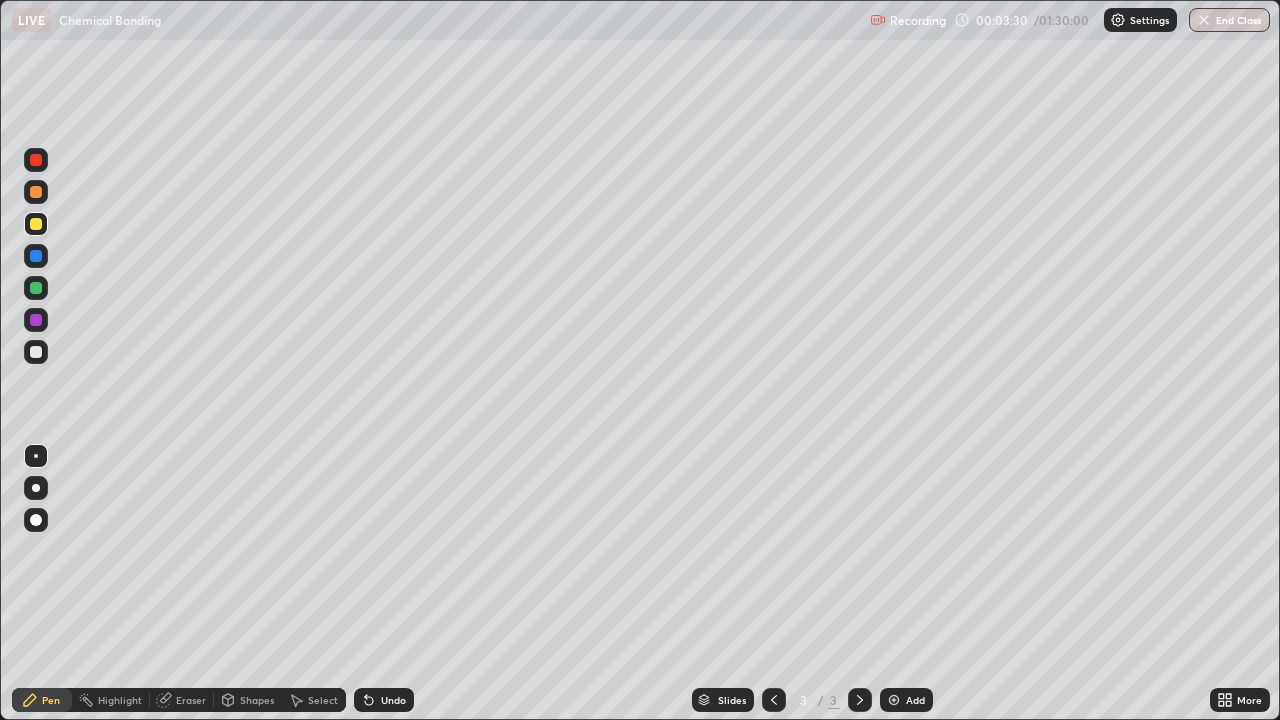 click 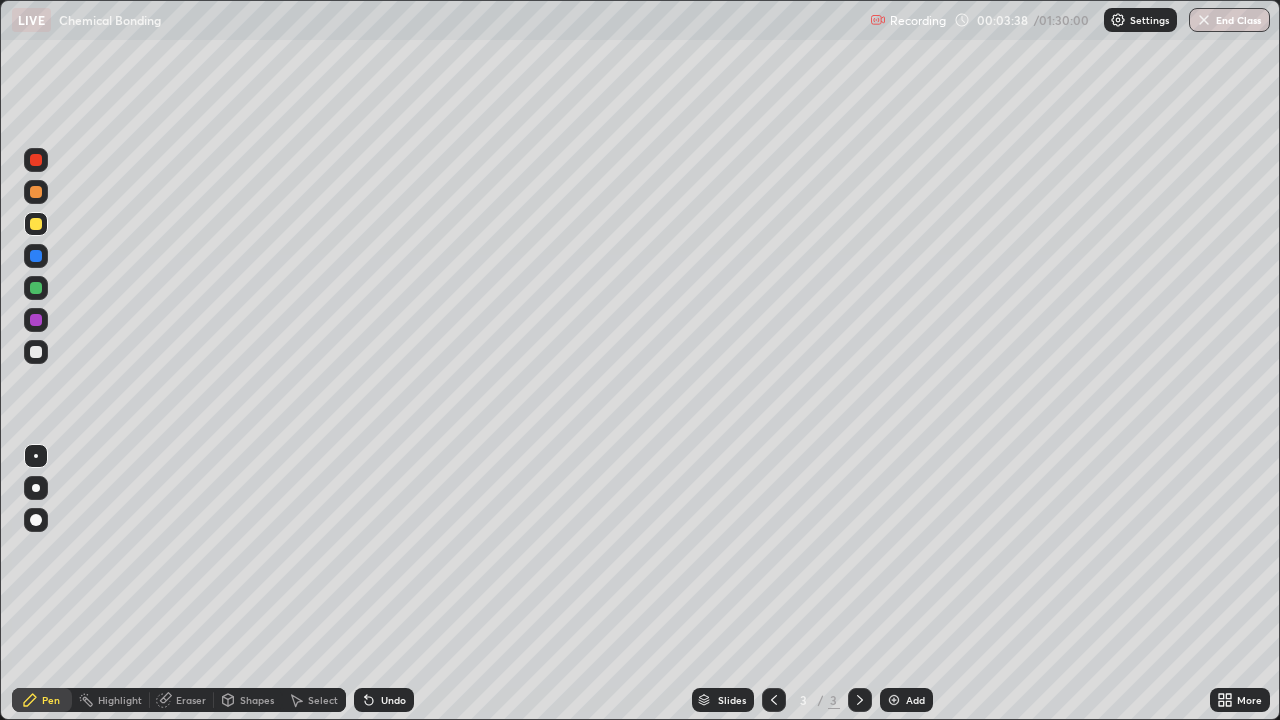 click at bounding box center (36, 352) 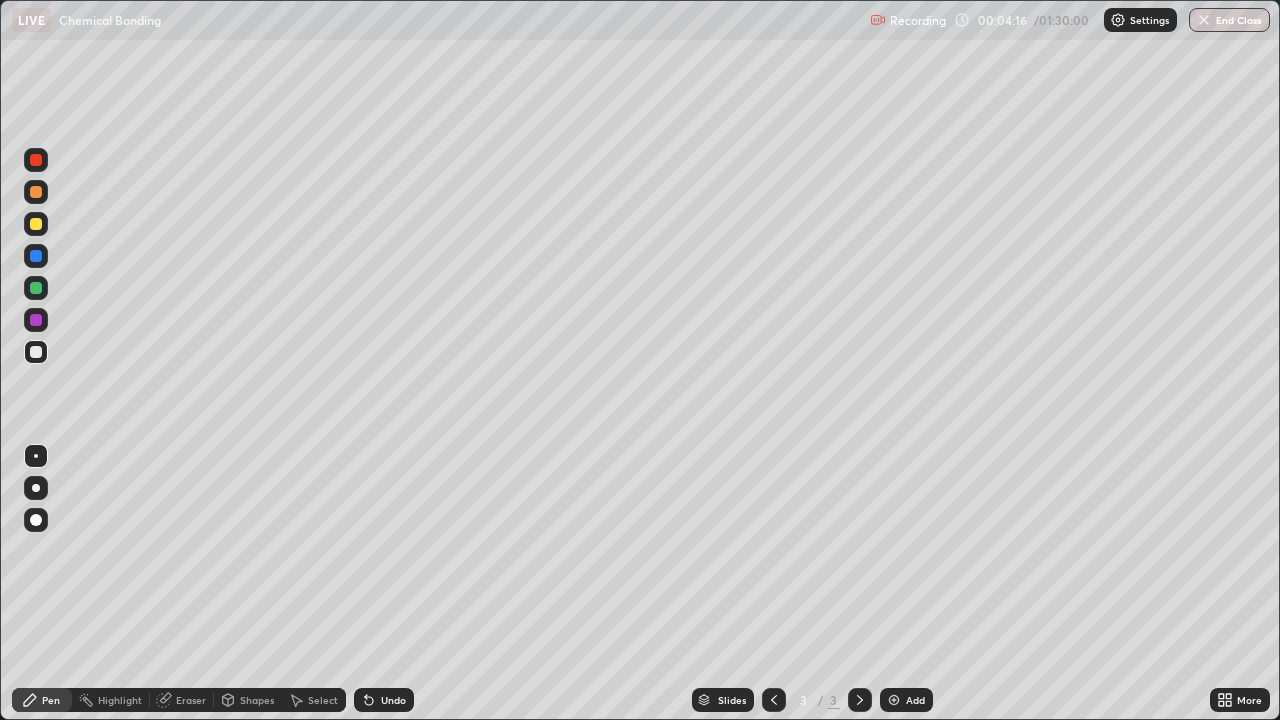 click on "Shapes" at bounding box center [257, 700] 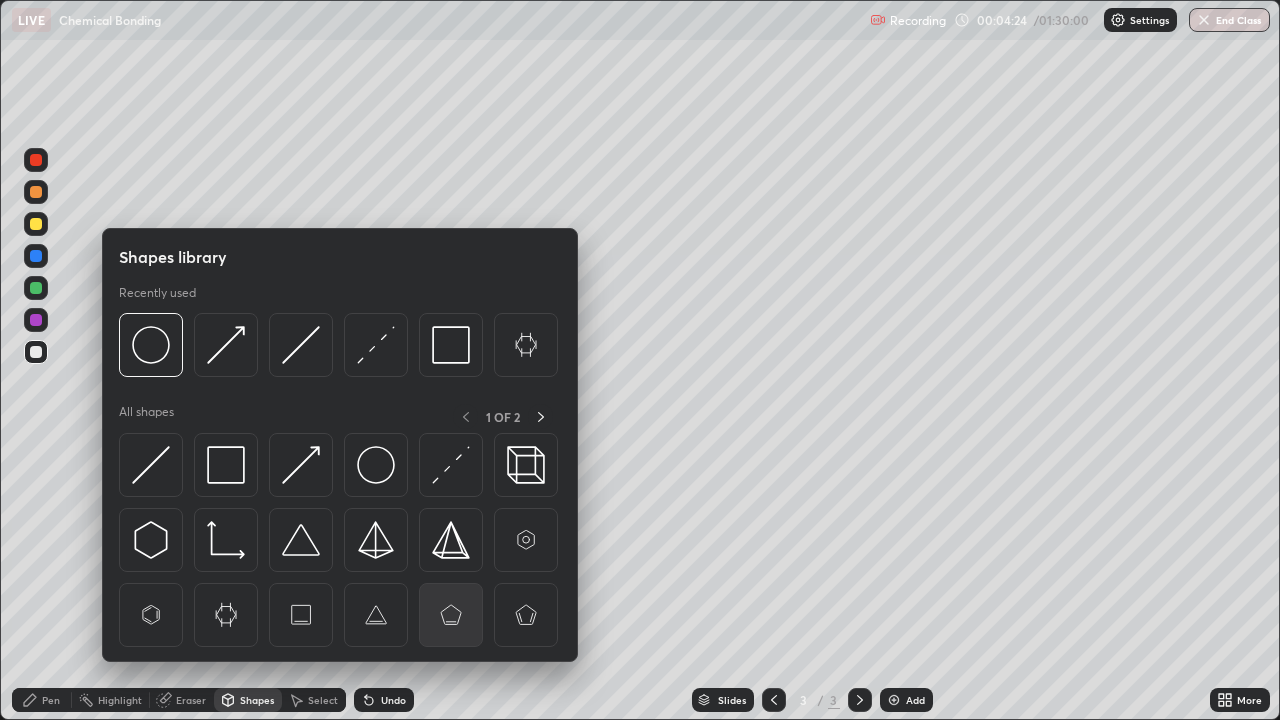 click at bounding box center (451, 615) 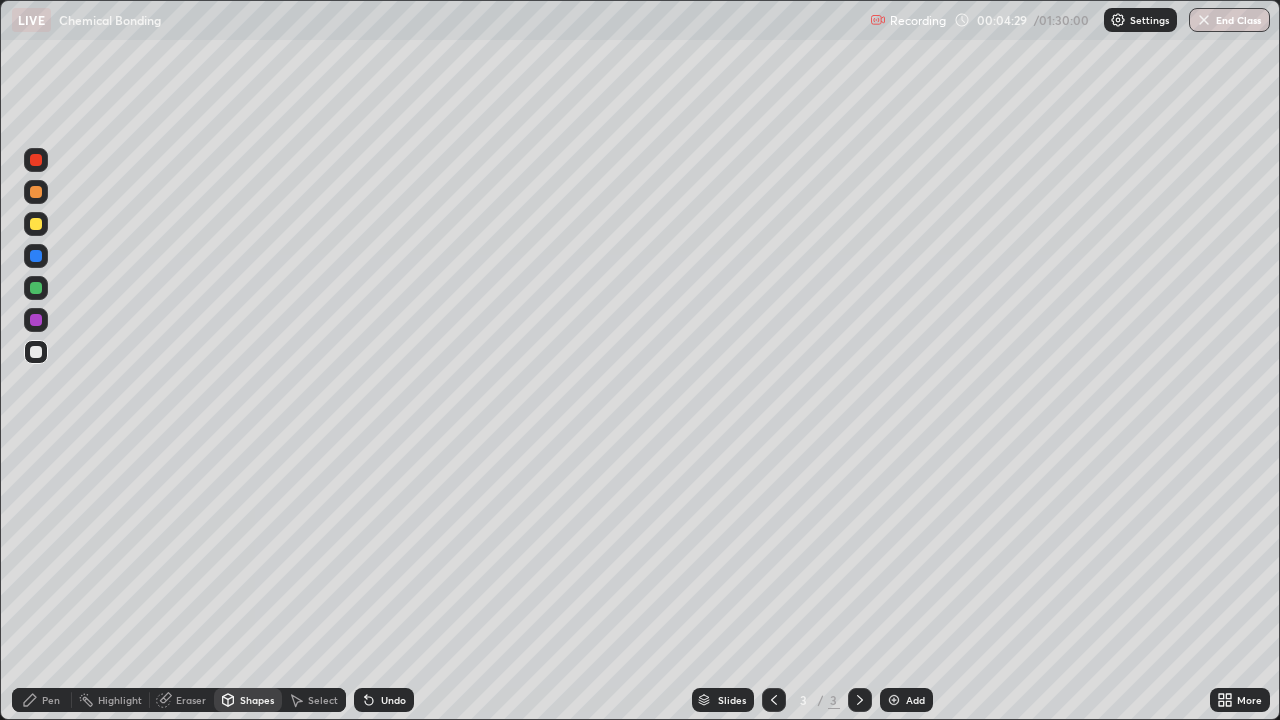 click on "Undo" at bounding box center (393, 700) 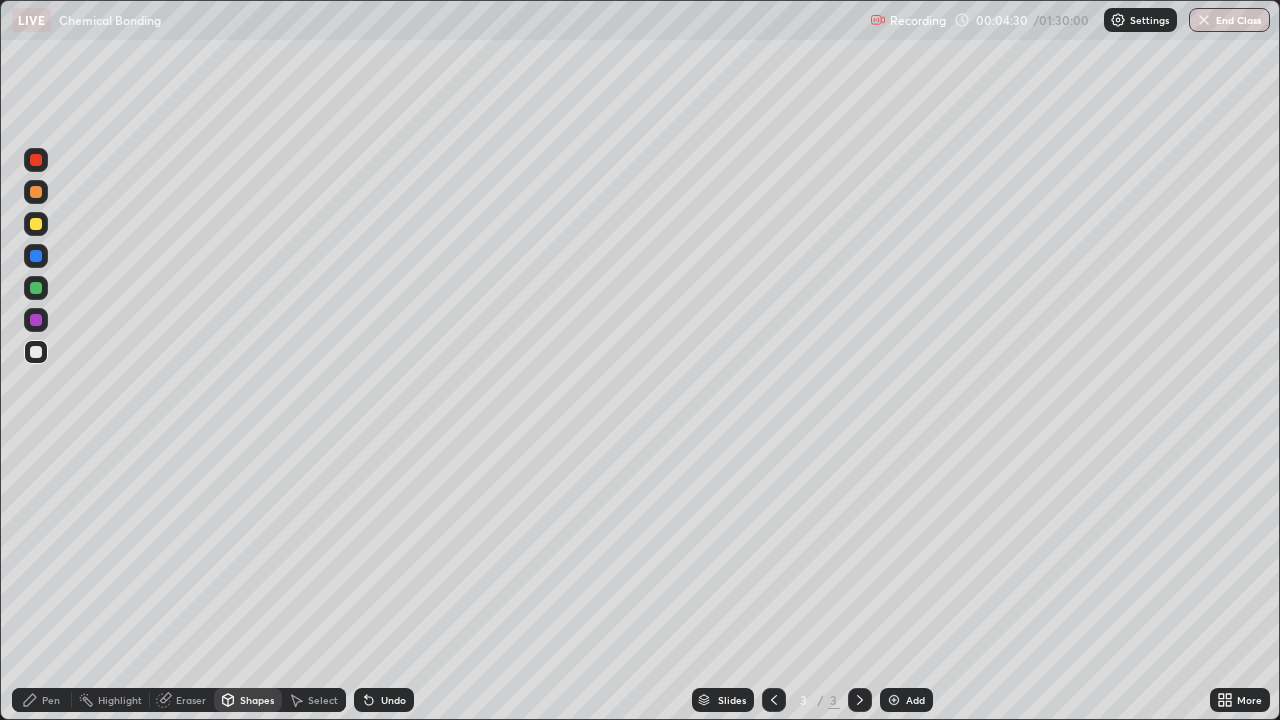 click on "Undo" at bounding box center [384, 700] 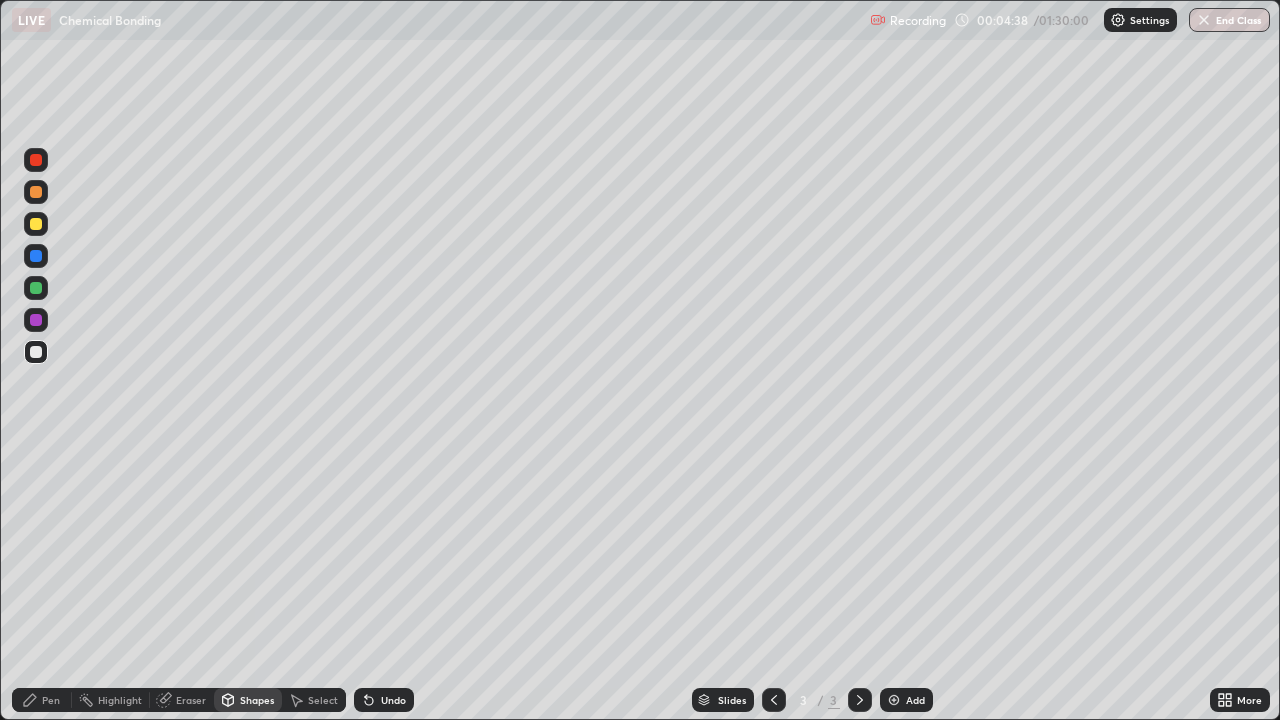 click 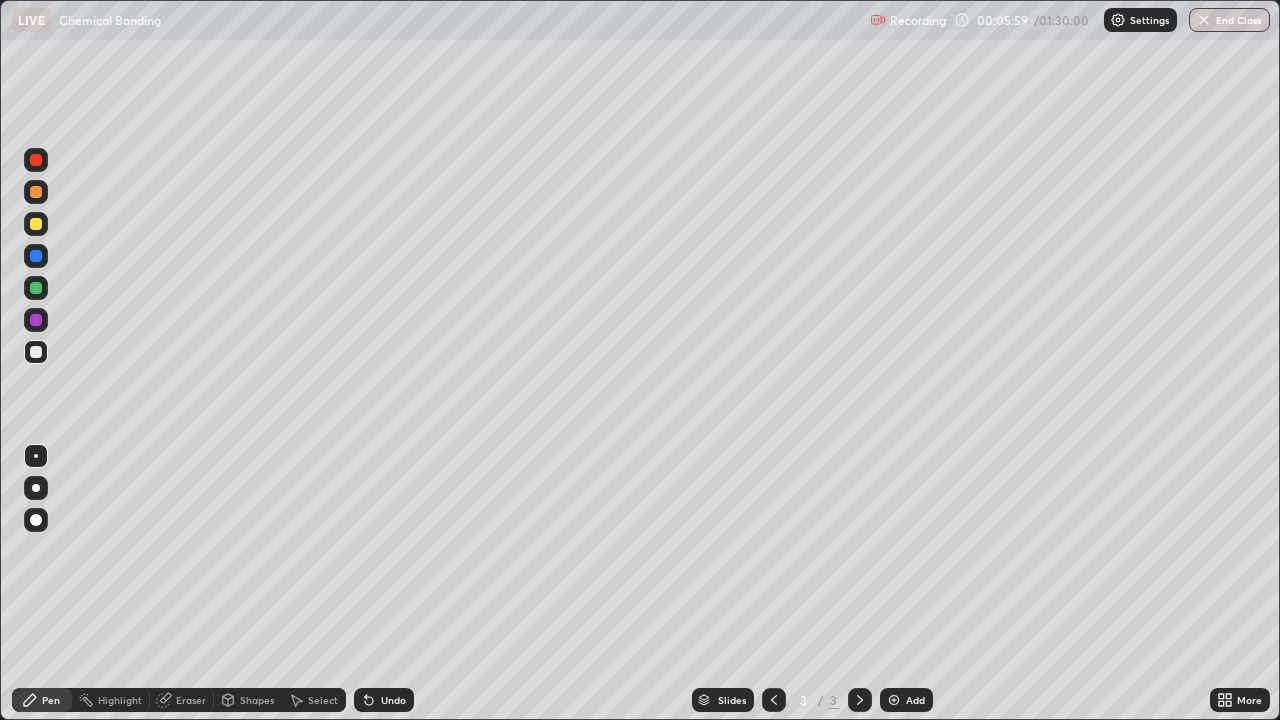 click at bounding box center (36, 288) 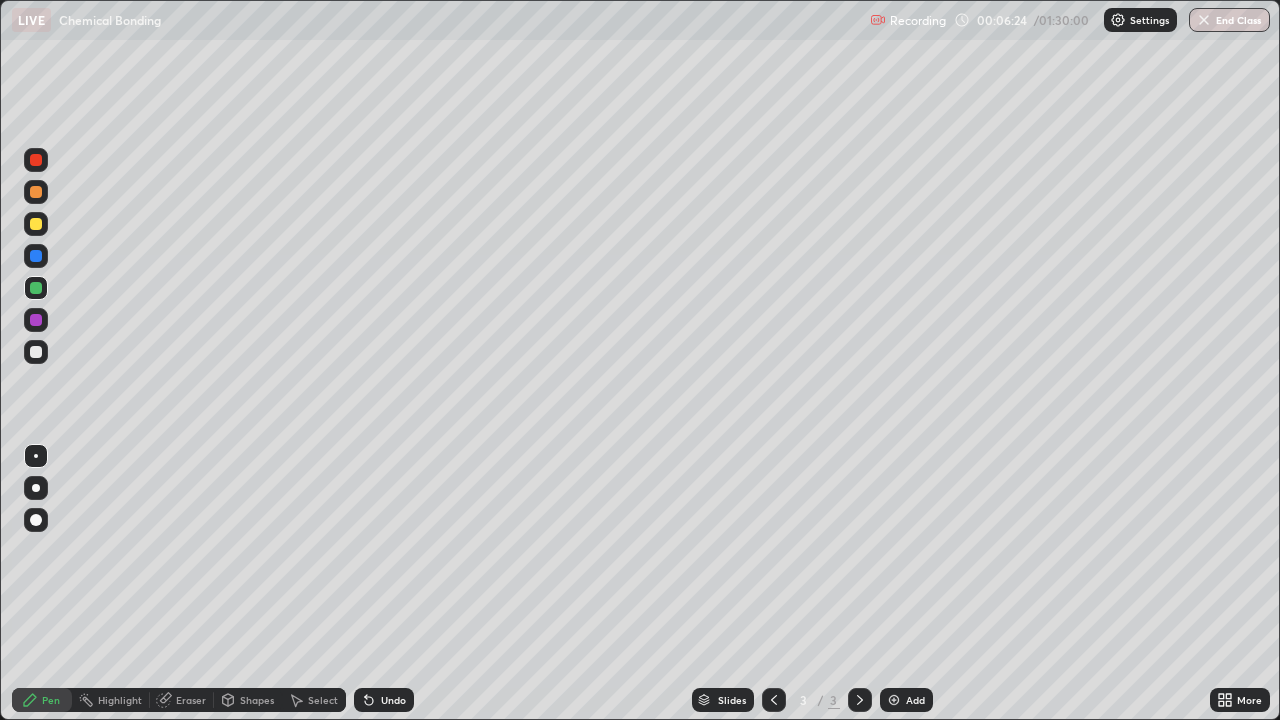 click 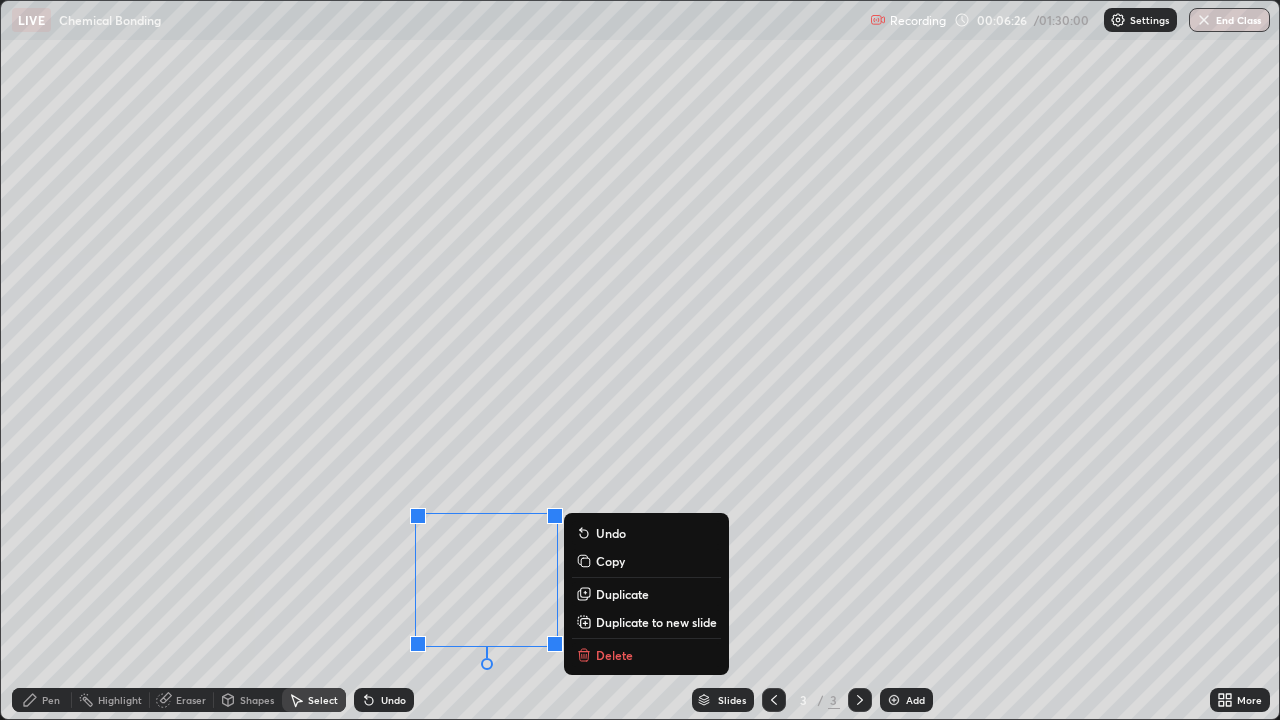 click 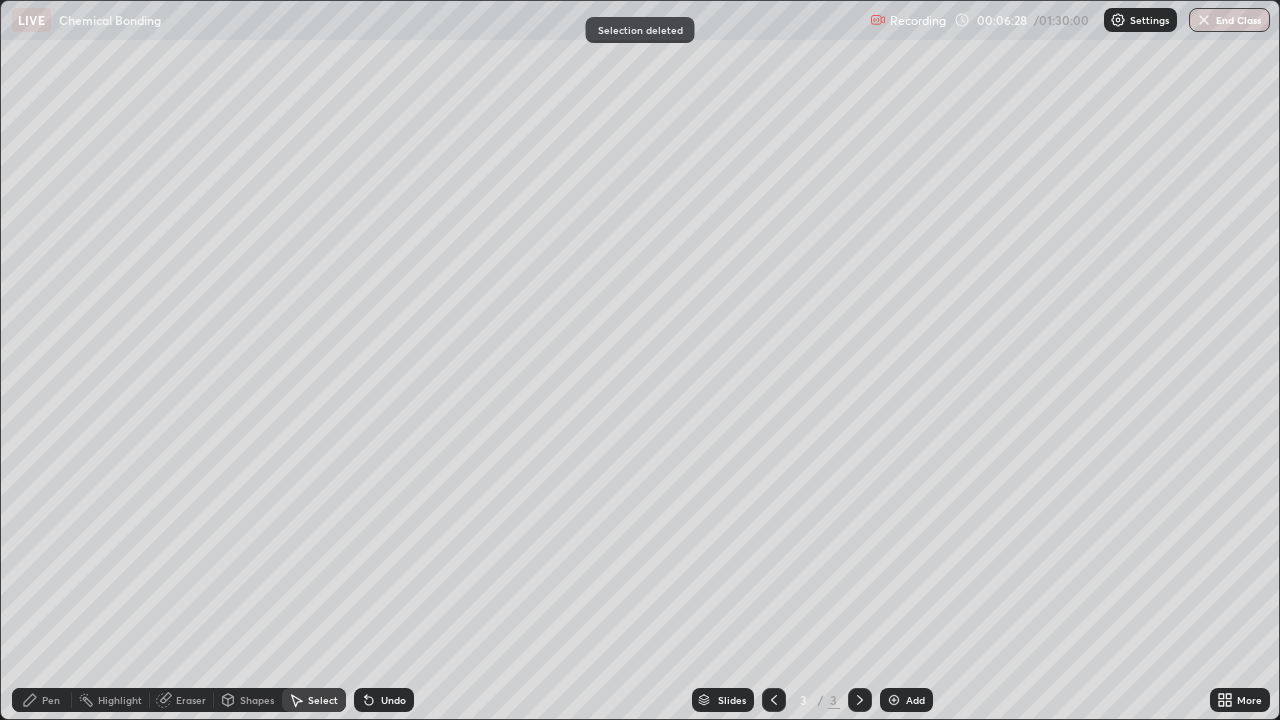 click 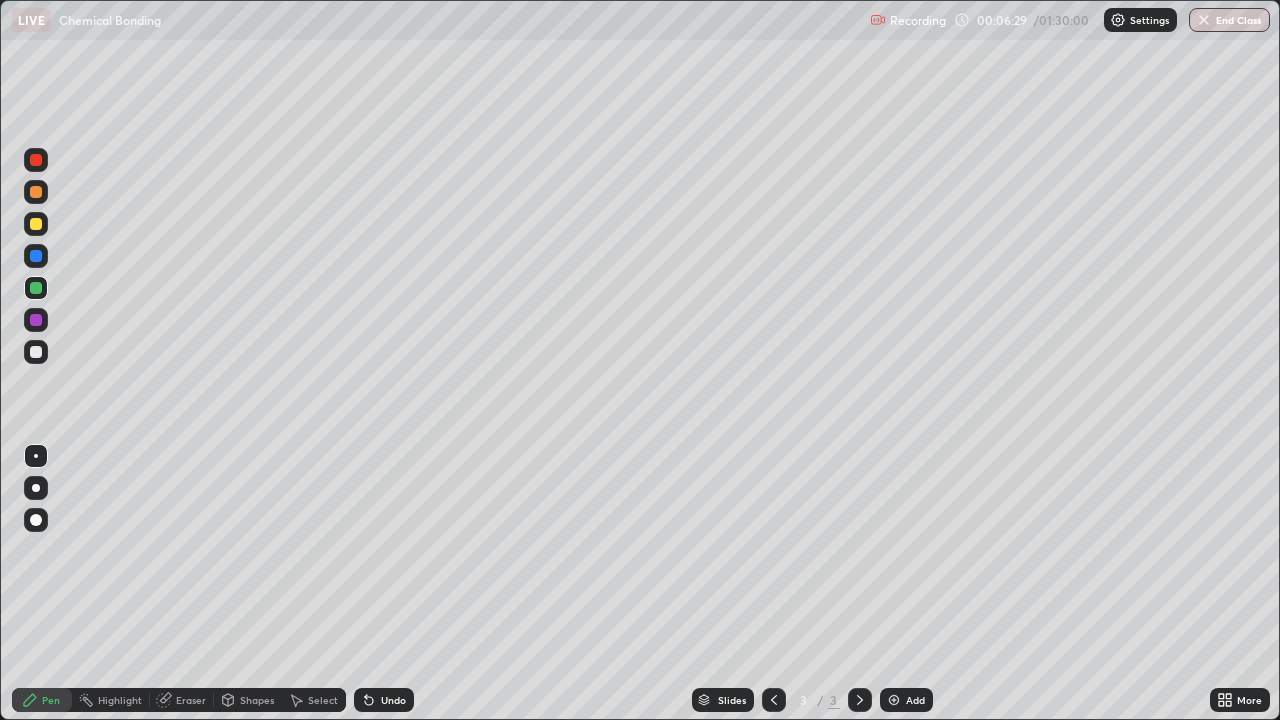 click at bounding box center (36, 352) 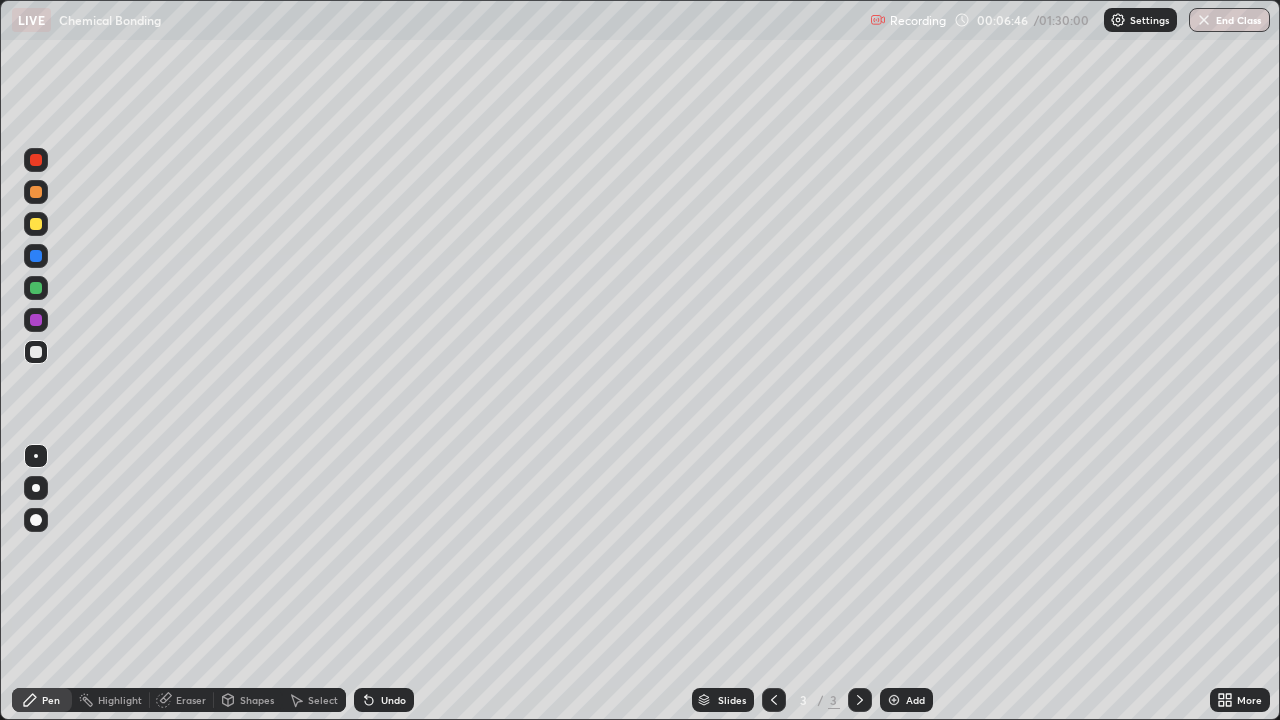click at bounding box center (36, 224) 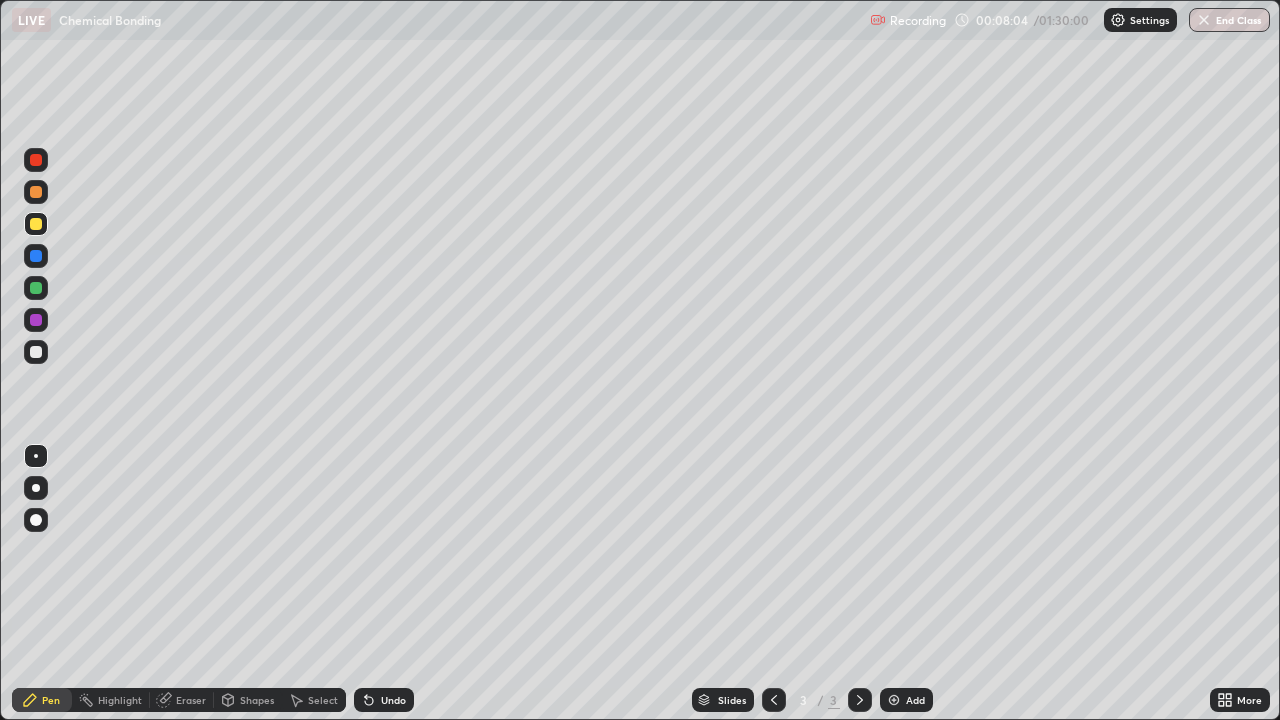 click at bounding box center (36, 352) 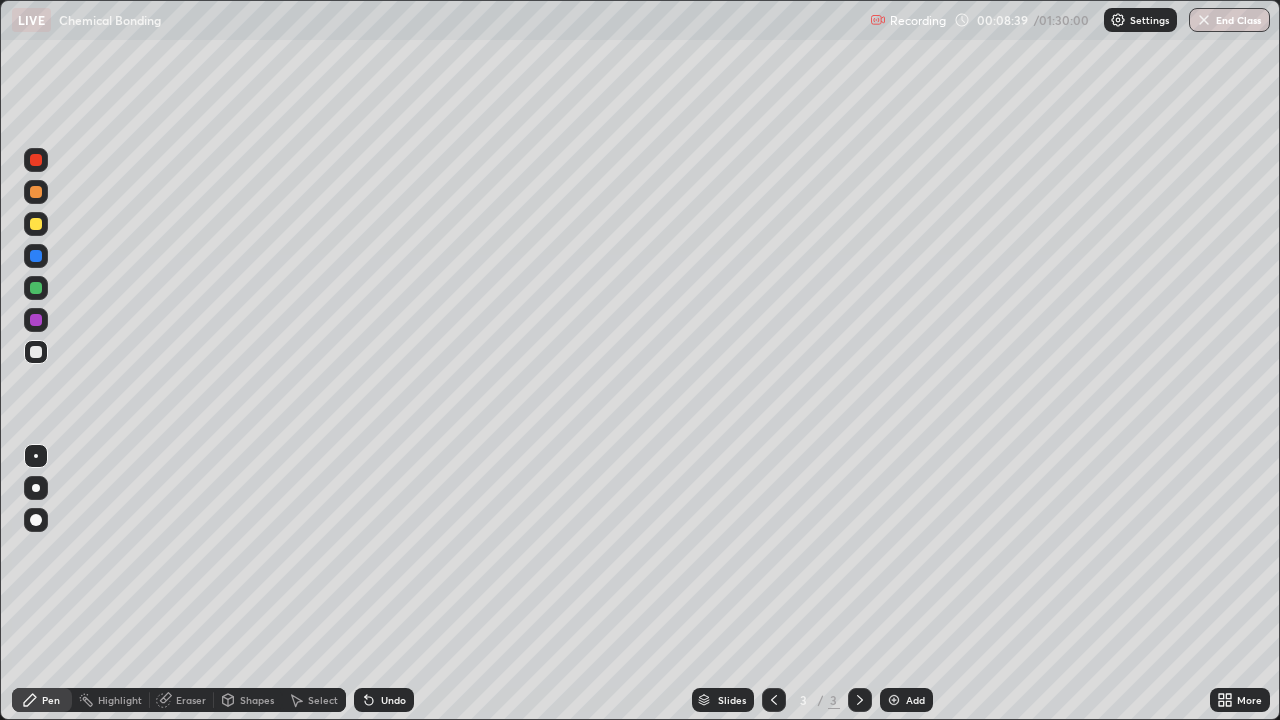 click at bounding box center [894, 700] 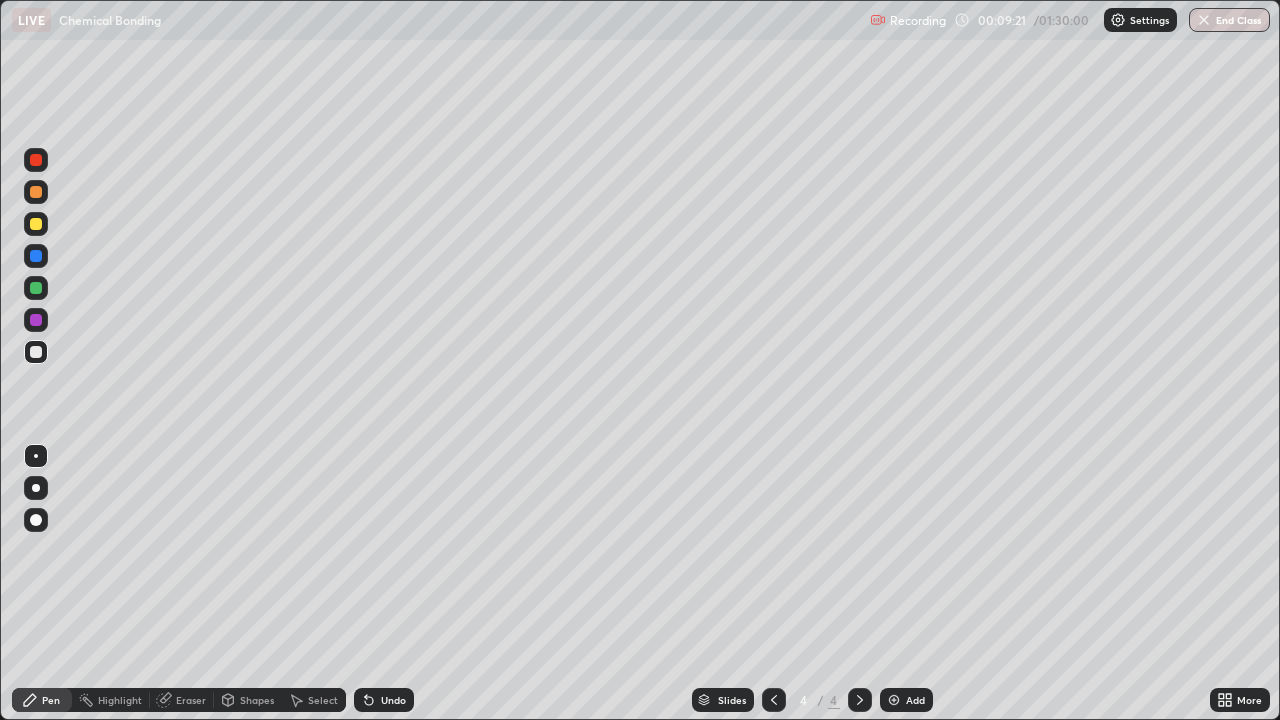 click at bounding box center [36, 288] 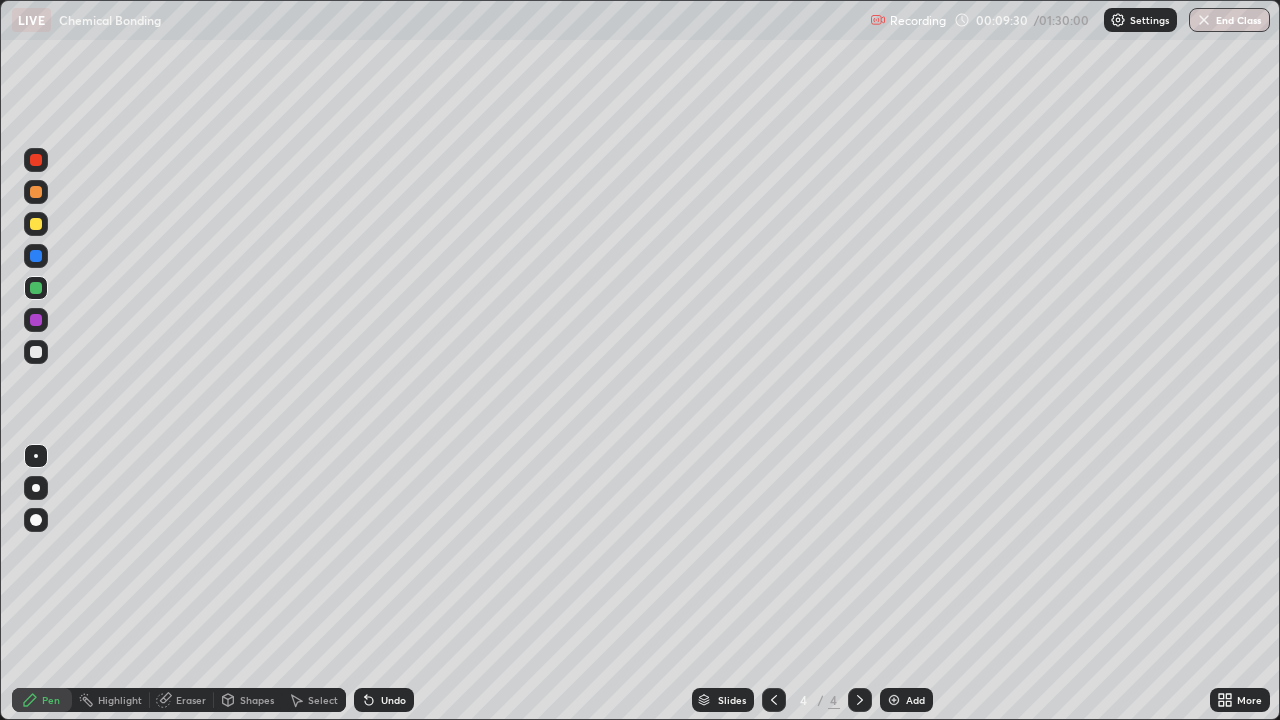 click at bounding box center [36, 320] 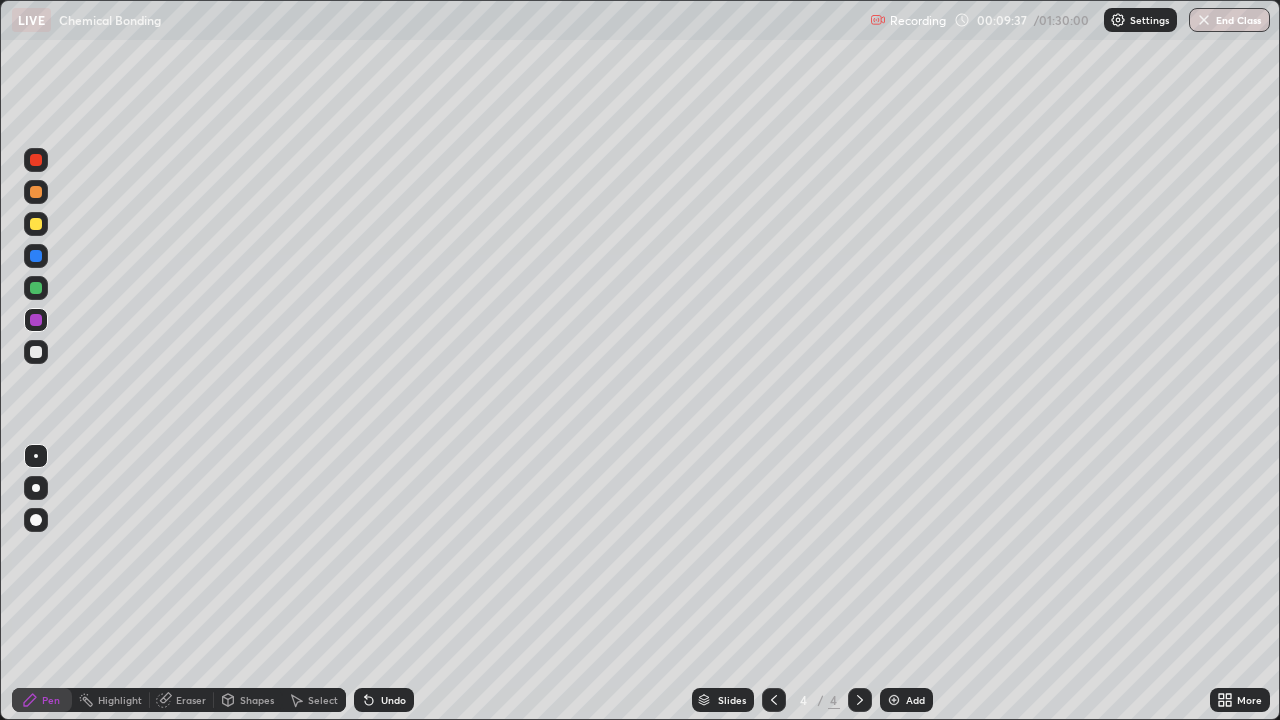 click at bounding box center [36, 224] 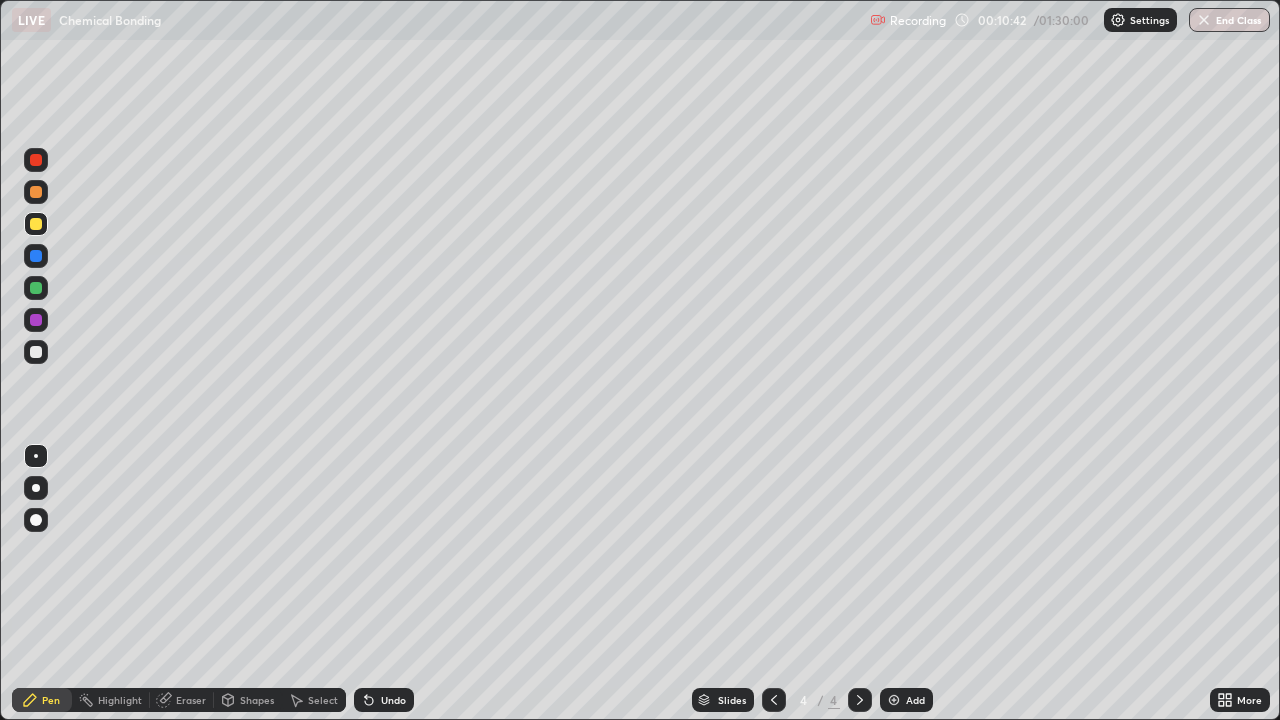 click at bounding box center (774, 700) 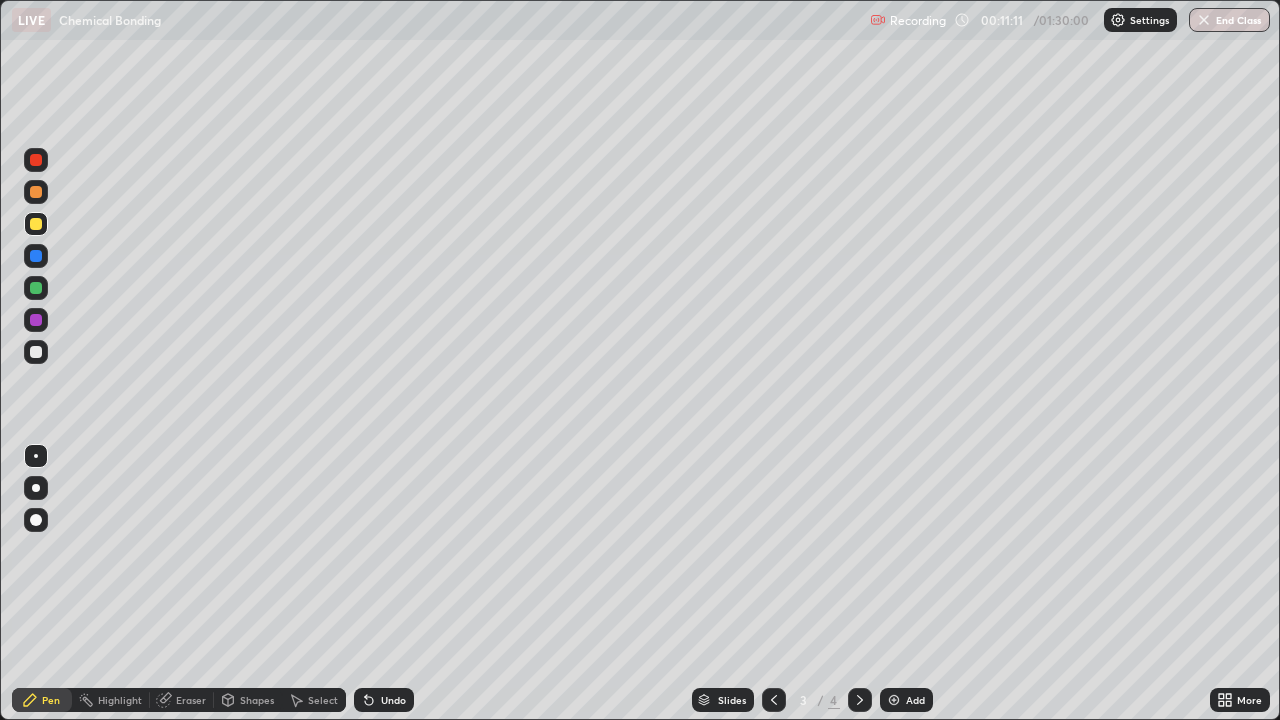 click on "Undo" at bounding box center (384, 700) 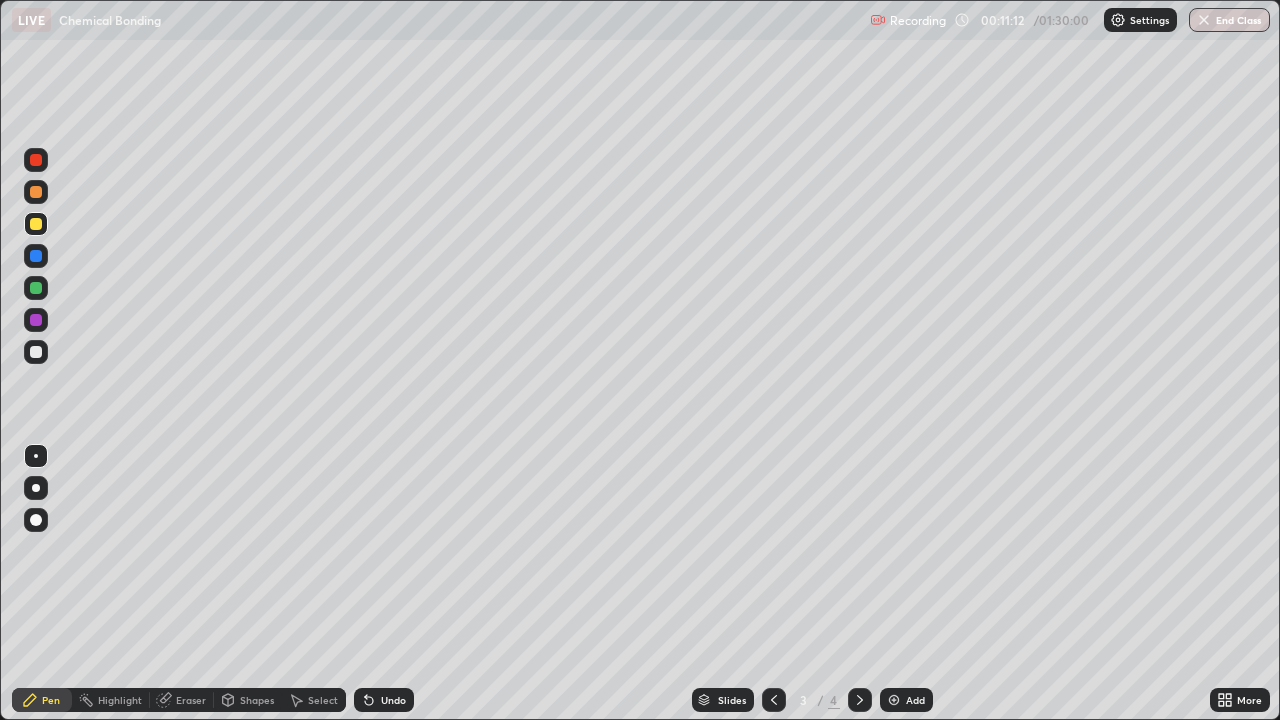 click on "Undo" at bounding box center (384, 700) 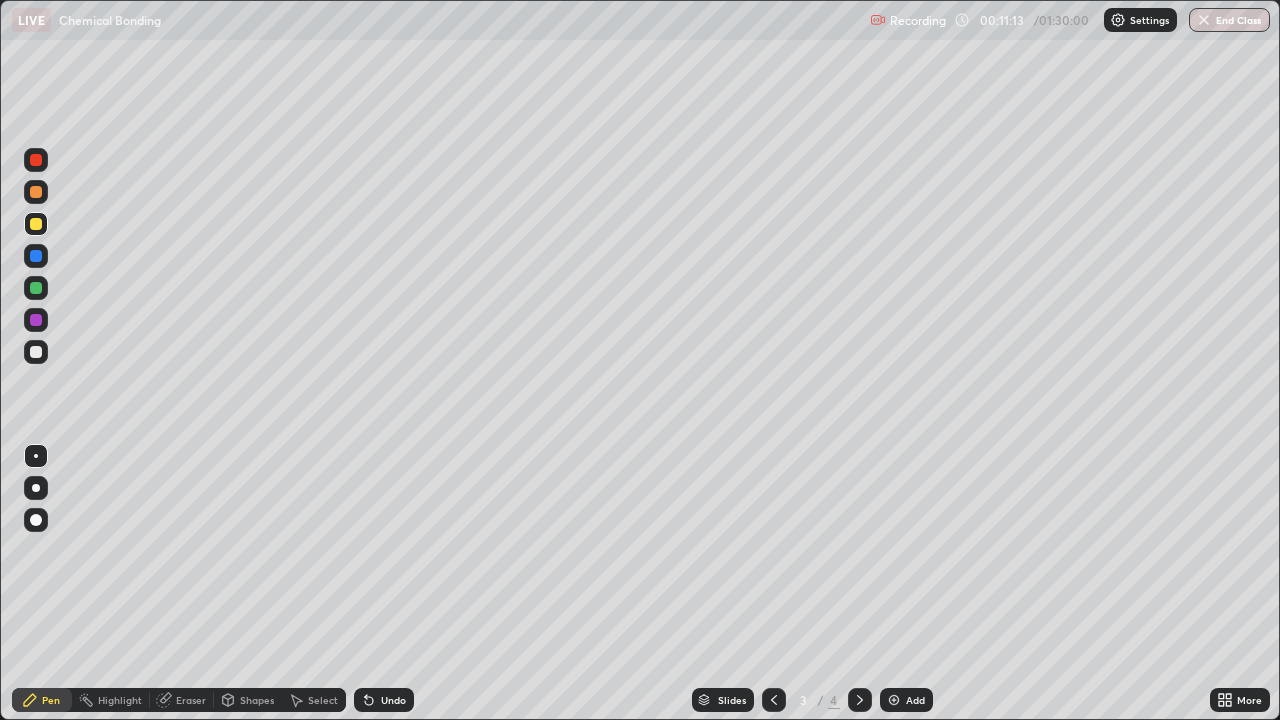 click on "Undo" at bounding box center (384, 700) 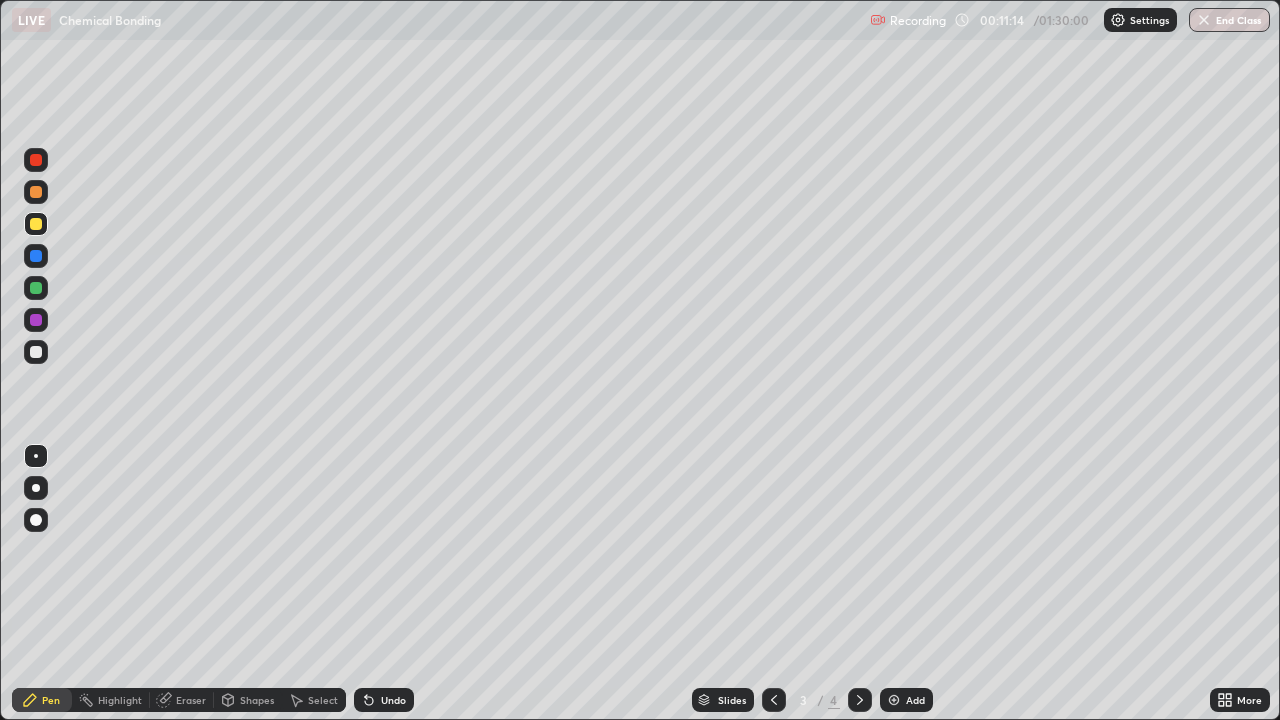click on "Undo" at bounding box center [384, 700] 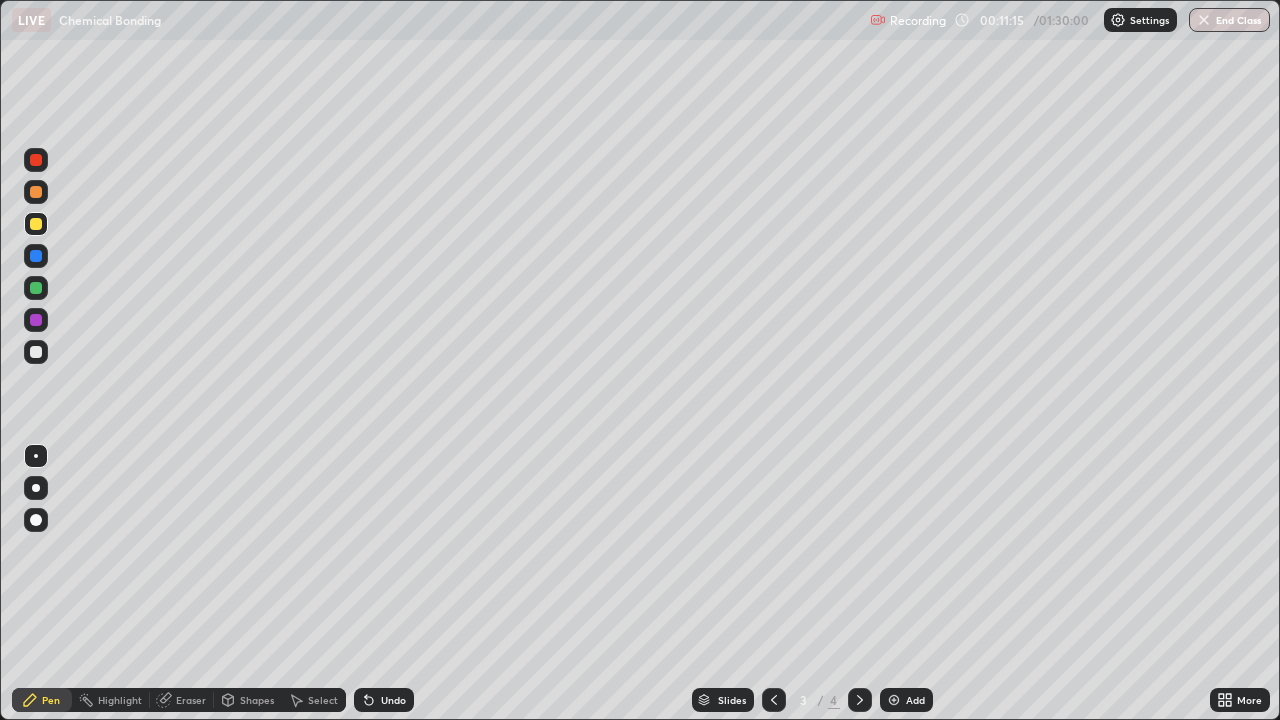 click 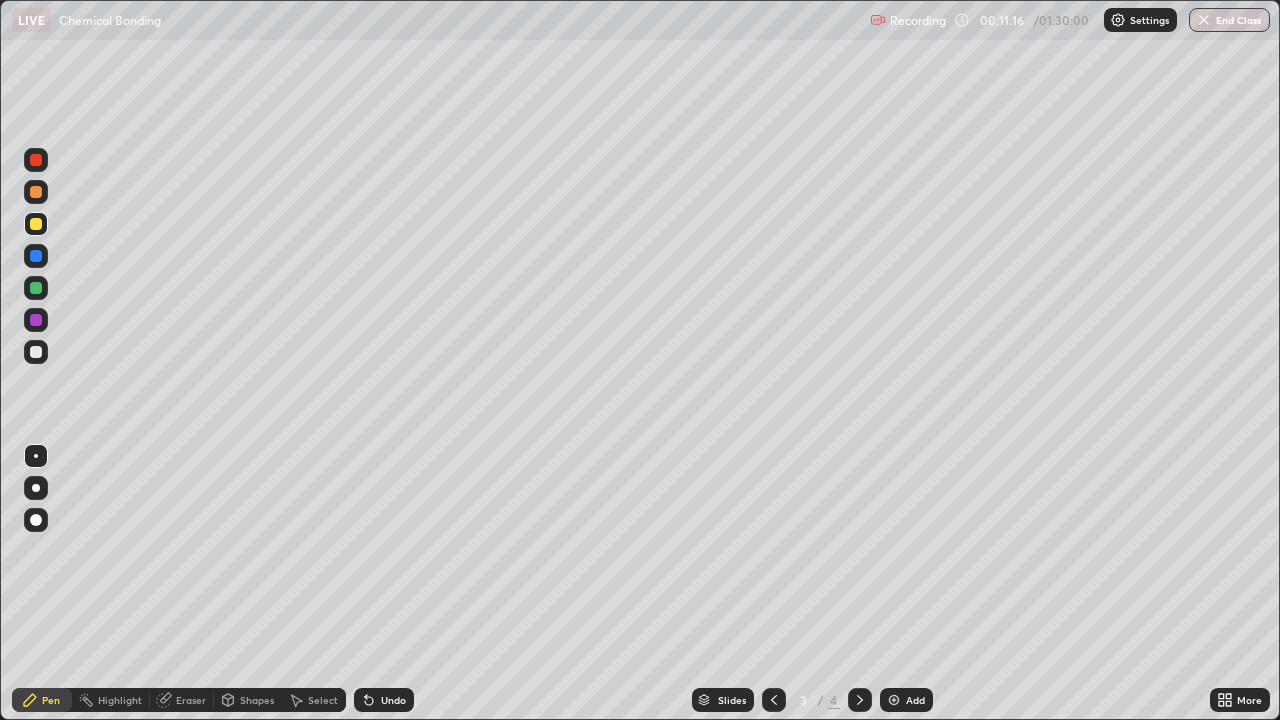 click 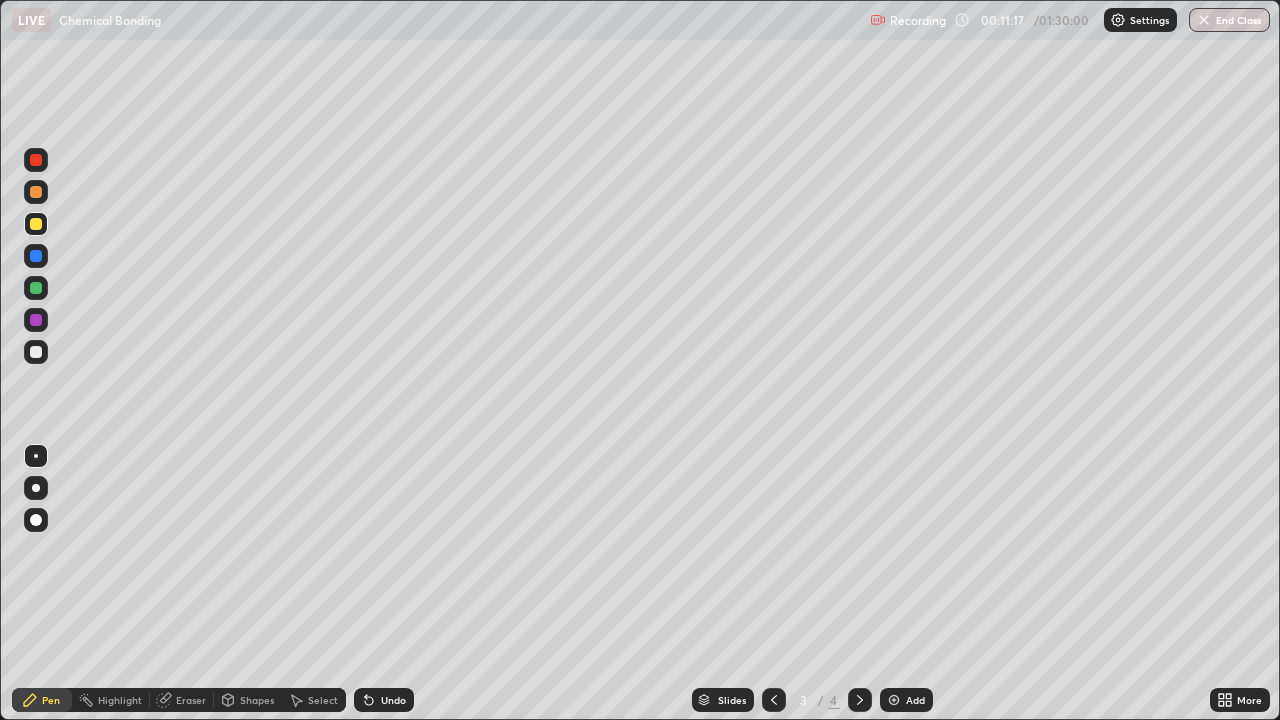click 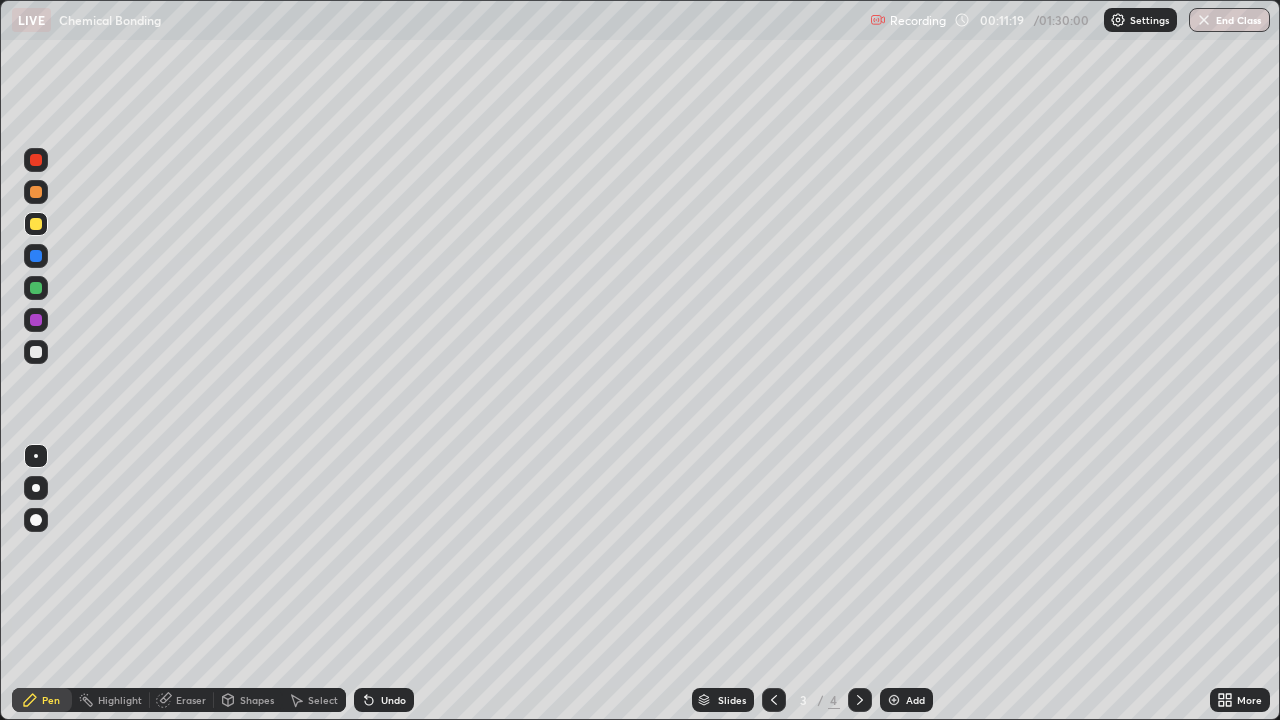 click 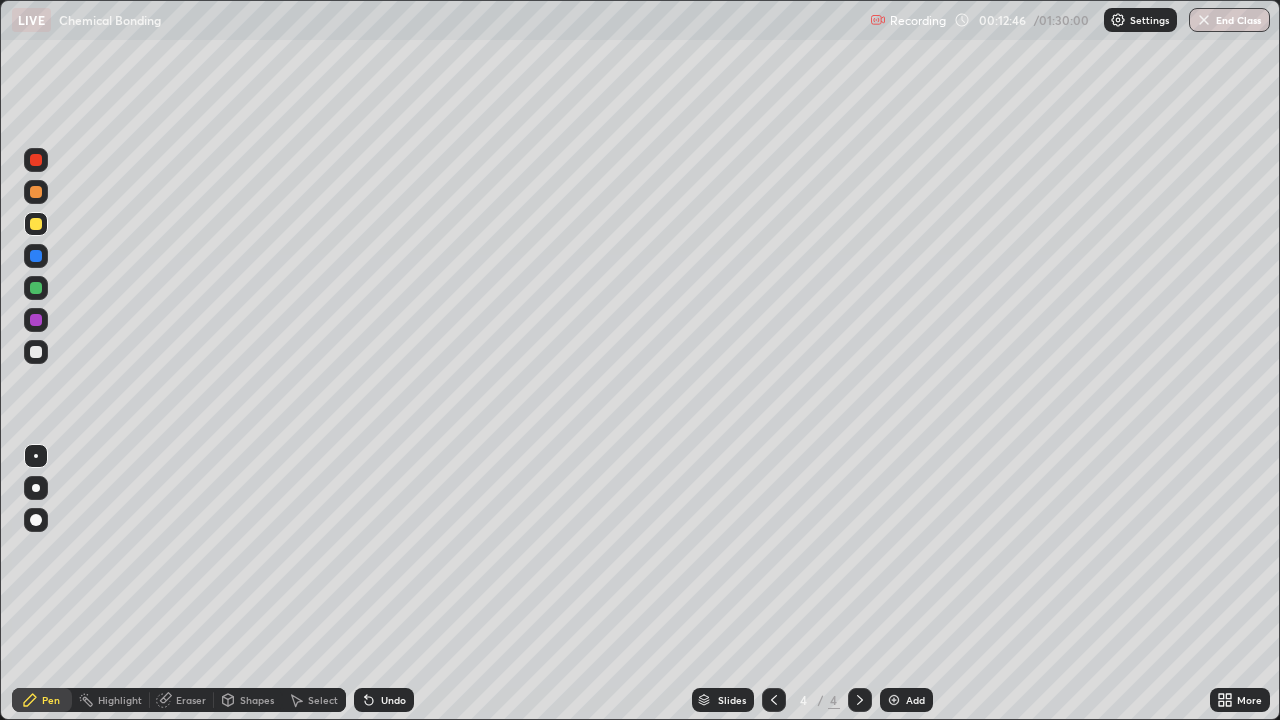 click on "Undo" at bounding box center [393, 700] 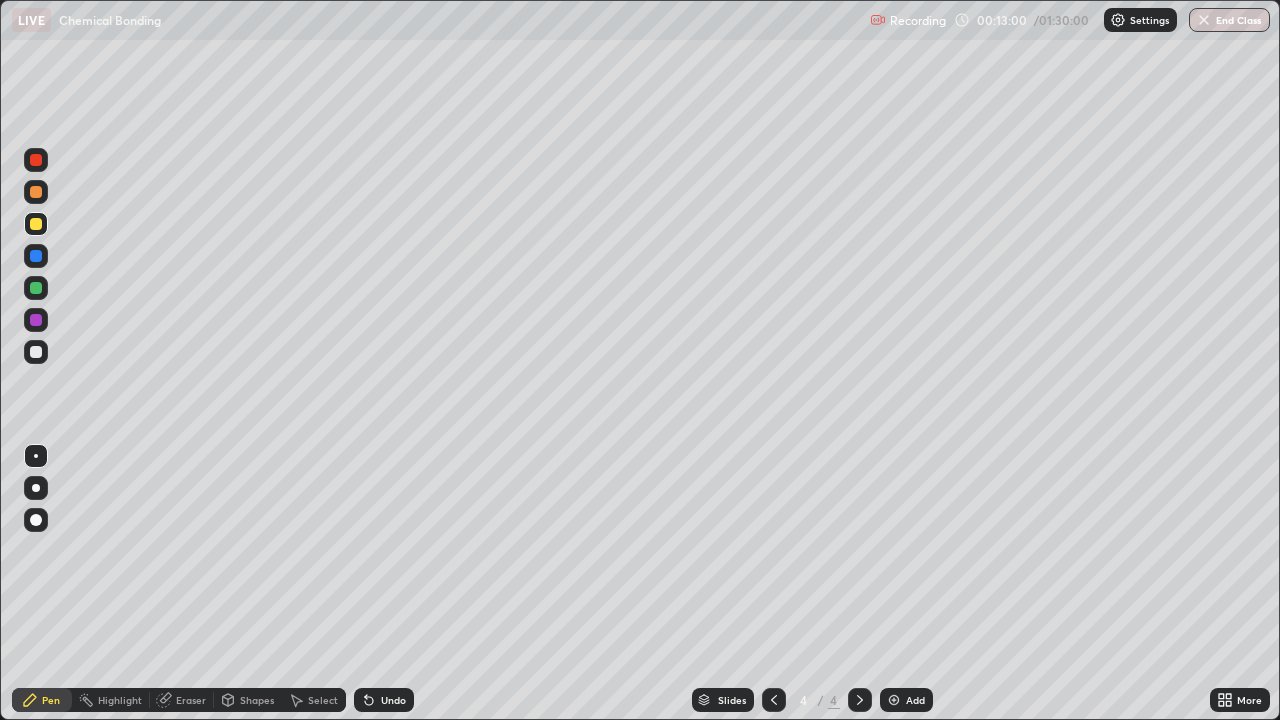click on "Select" at bounding box center [323, 700] 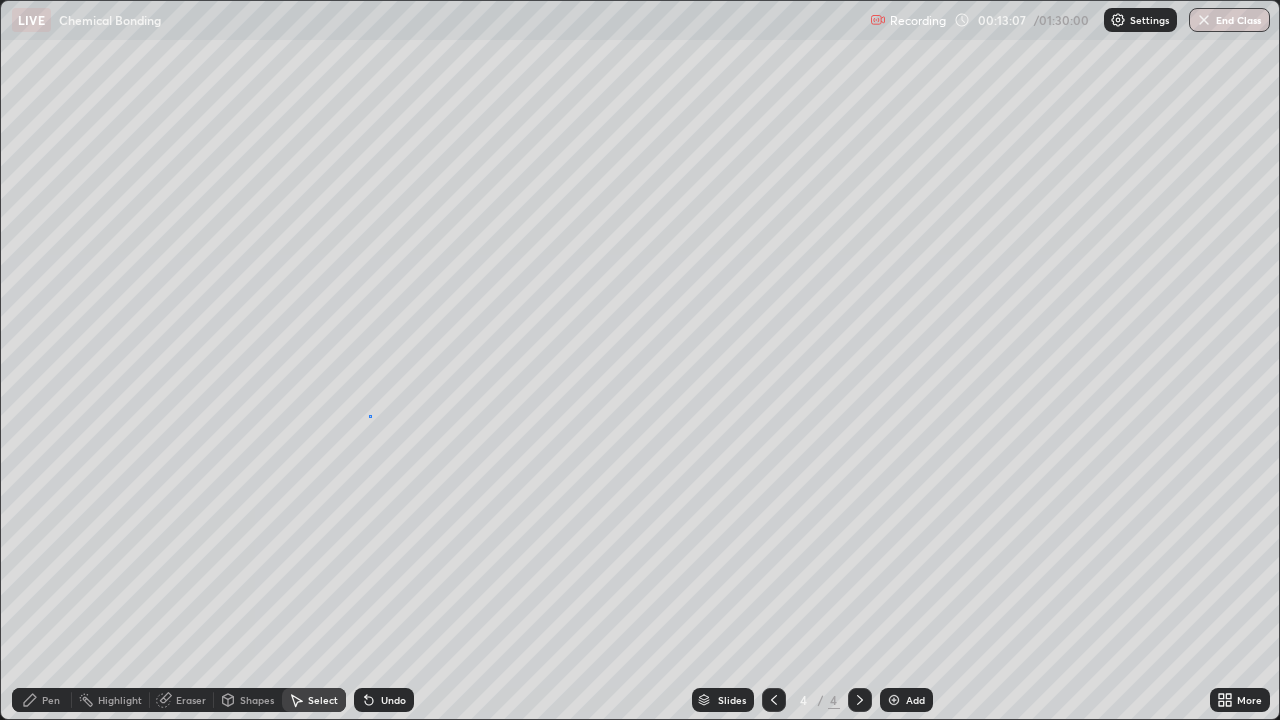 click on "0 ° Undo Copy Duplicate Duplicate to new slide Delete" at bounding box center [640, 360] 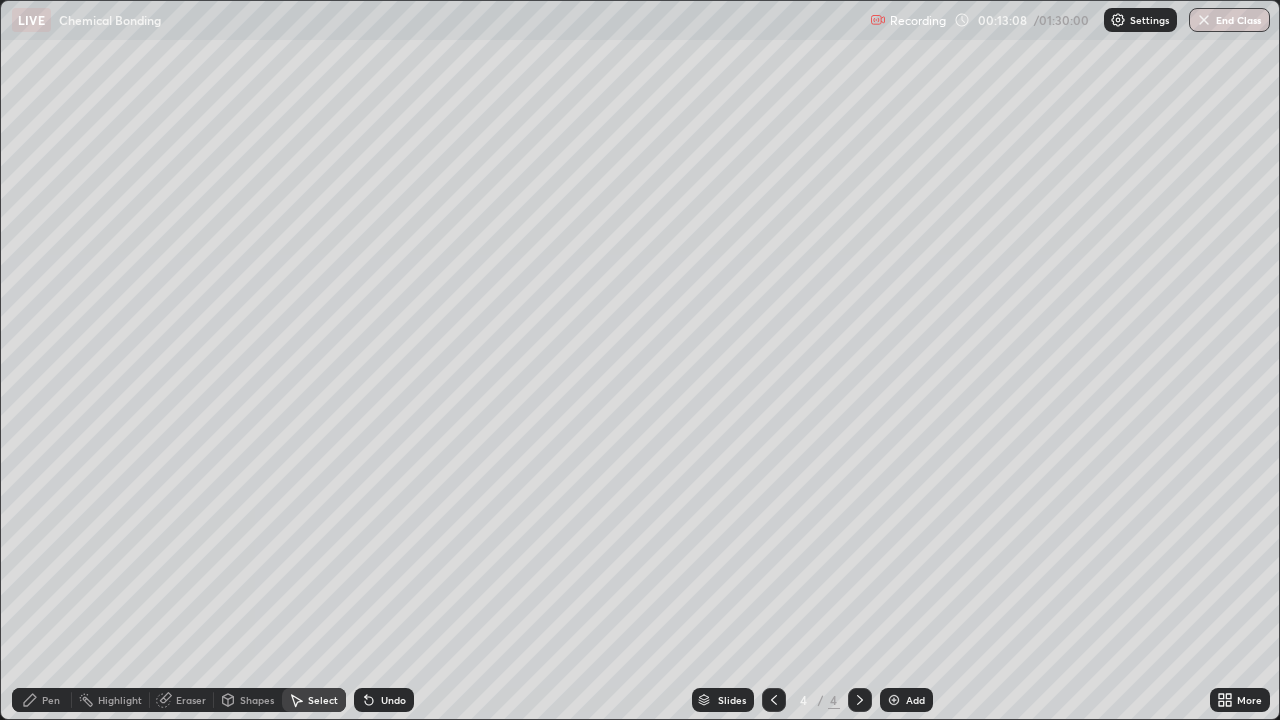 click on "Pen" at bounding box center [42, 700] 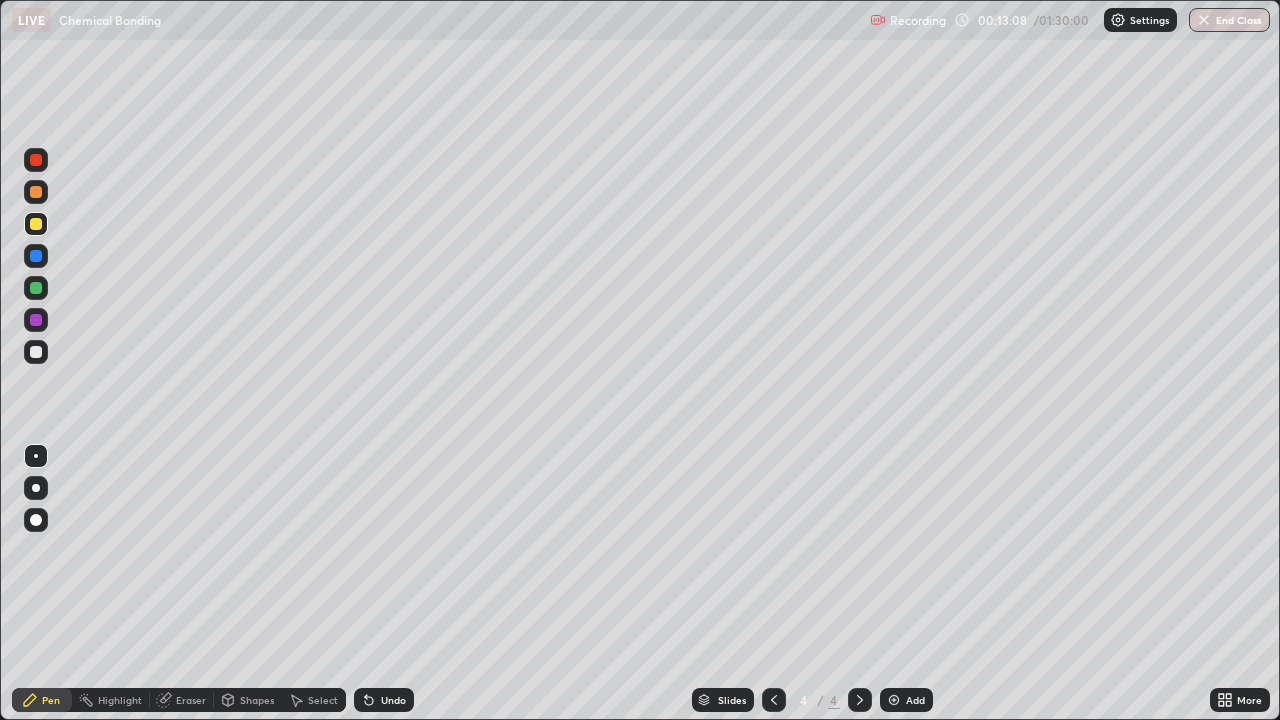 click at bounding box center (36, 352) 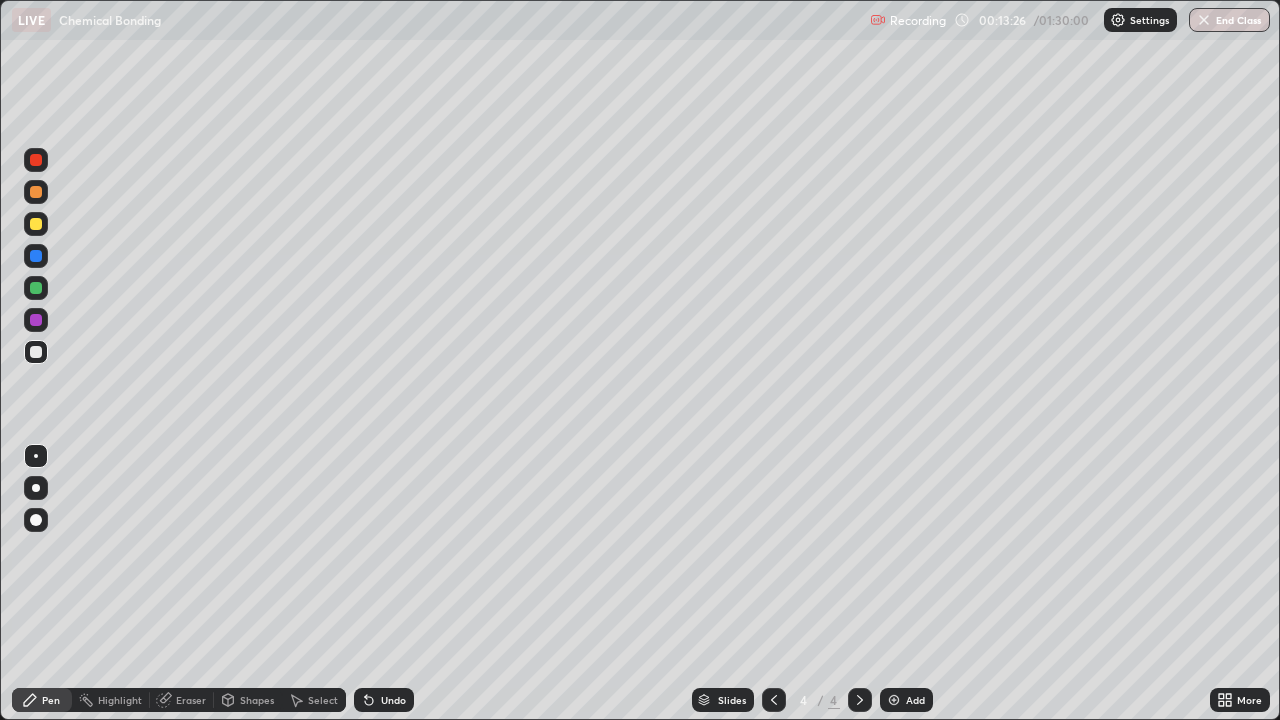 click 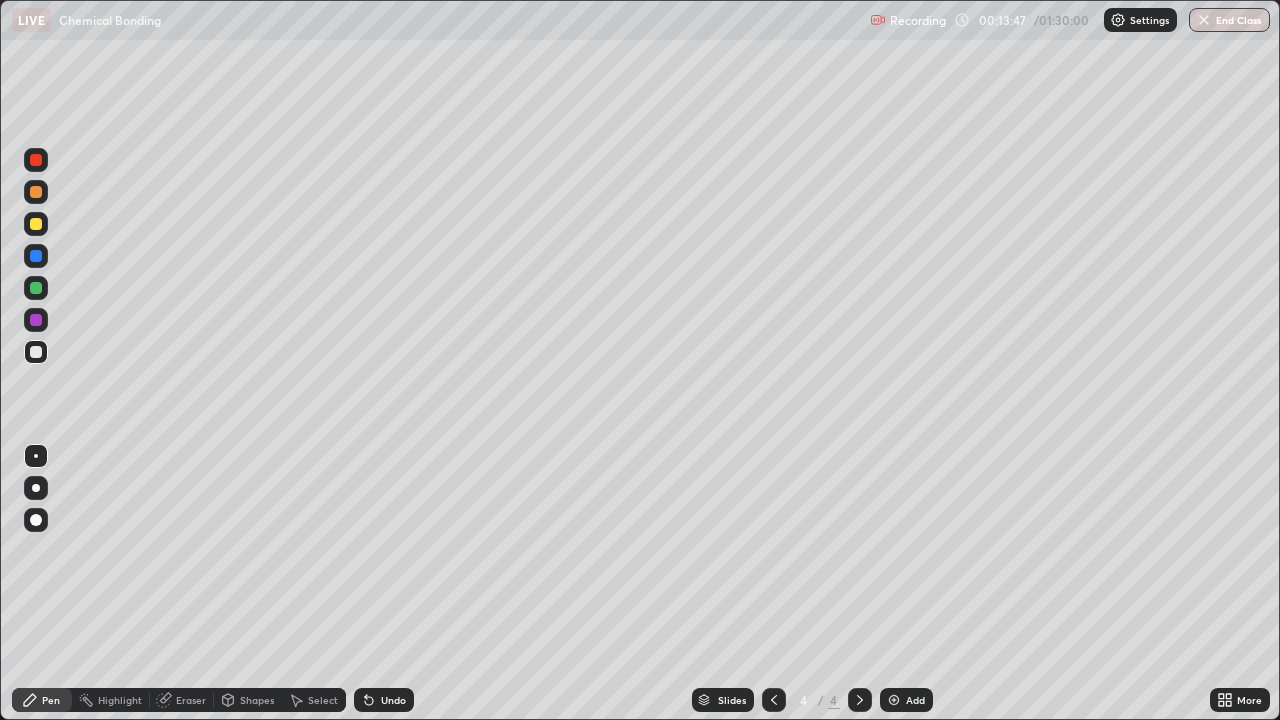 click 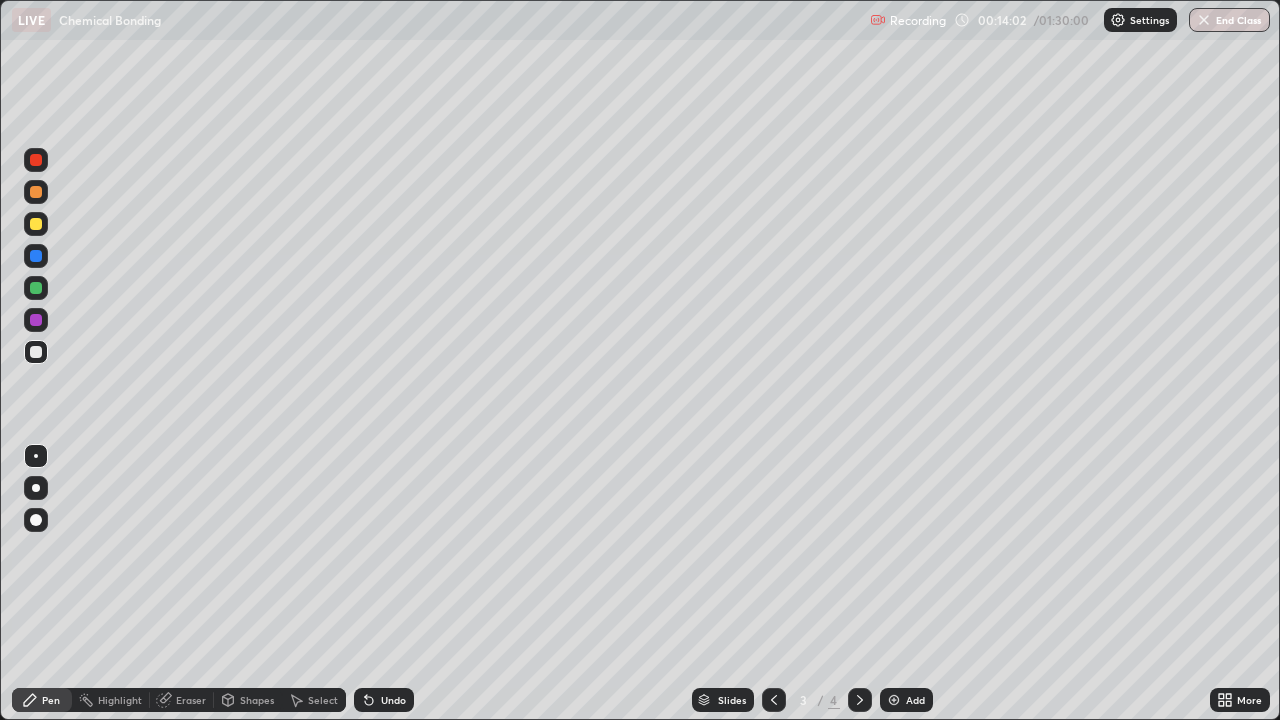 click at bounding box center (36, 256) 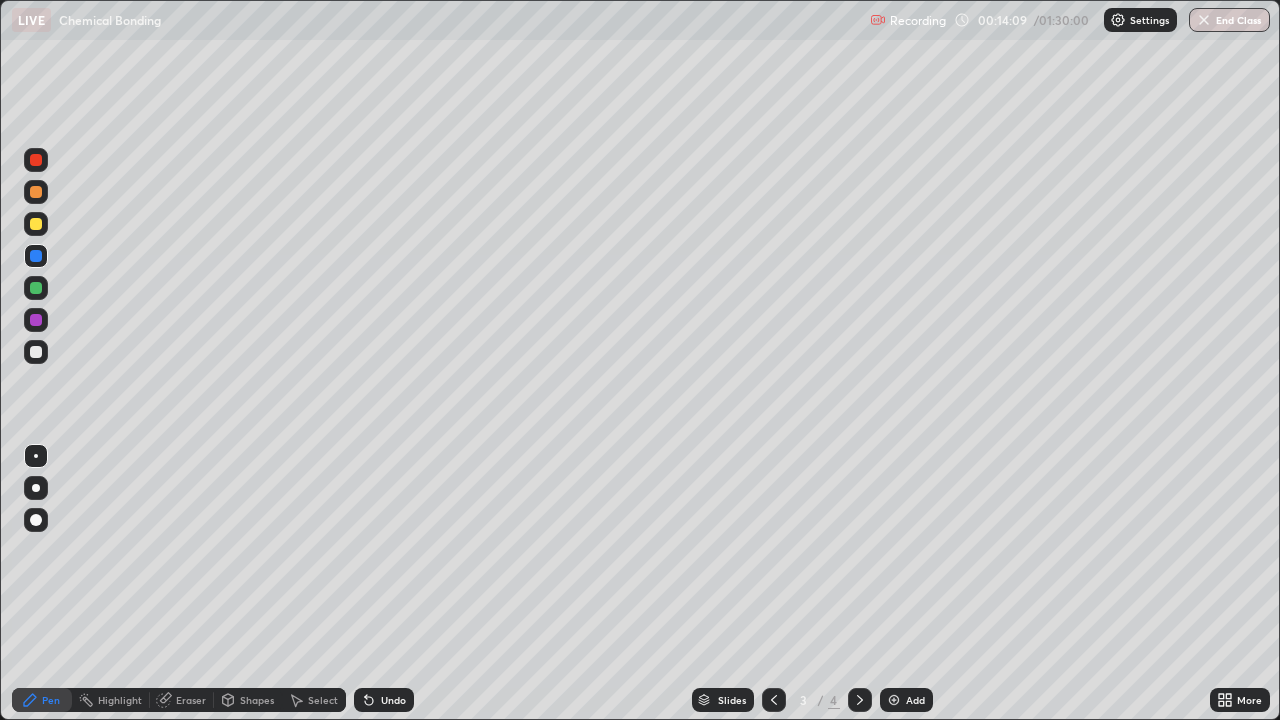 click 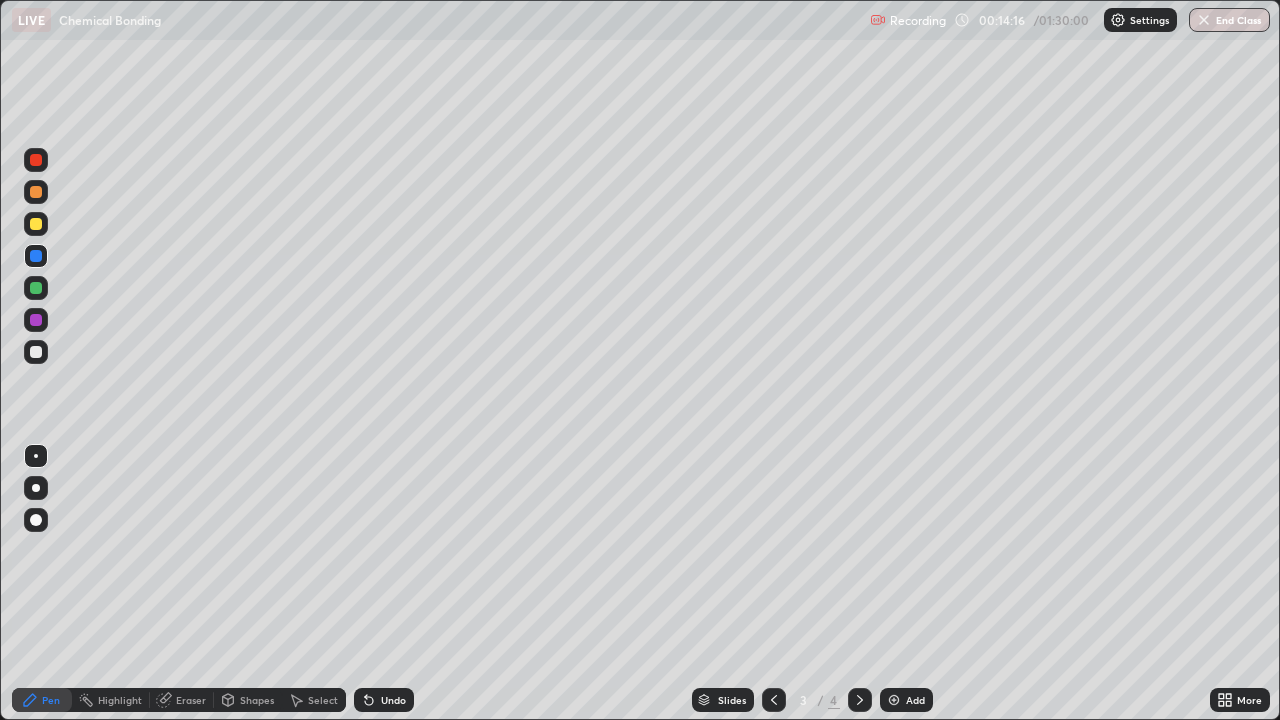 click 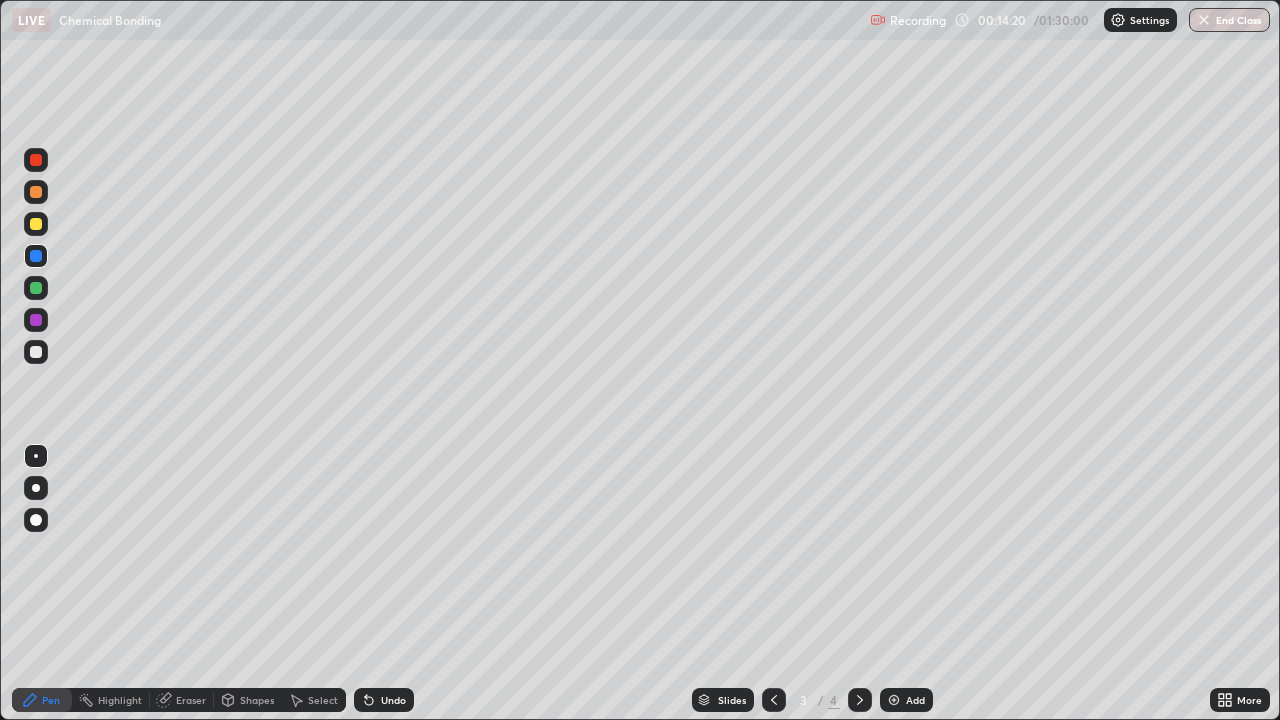 click 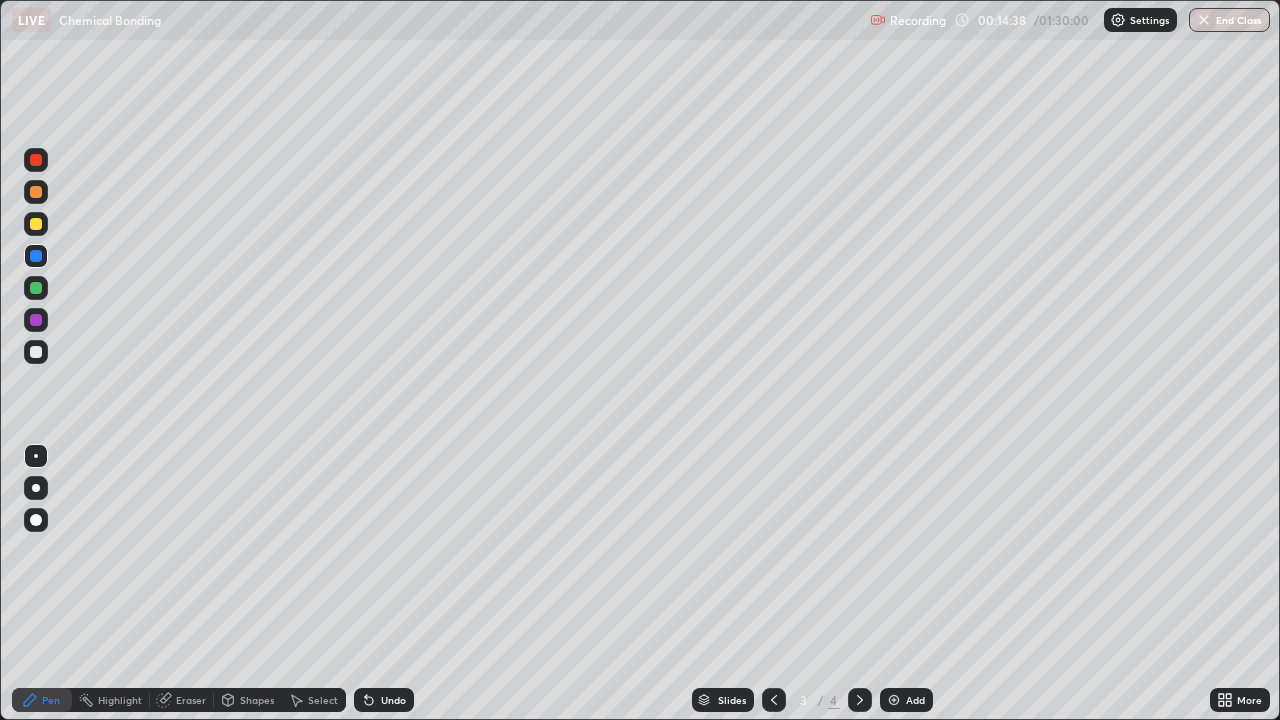 click 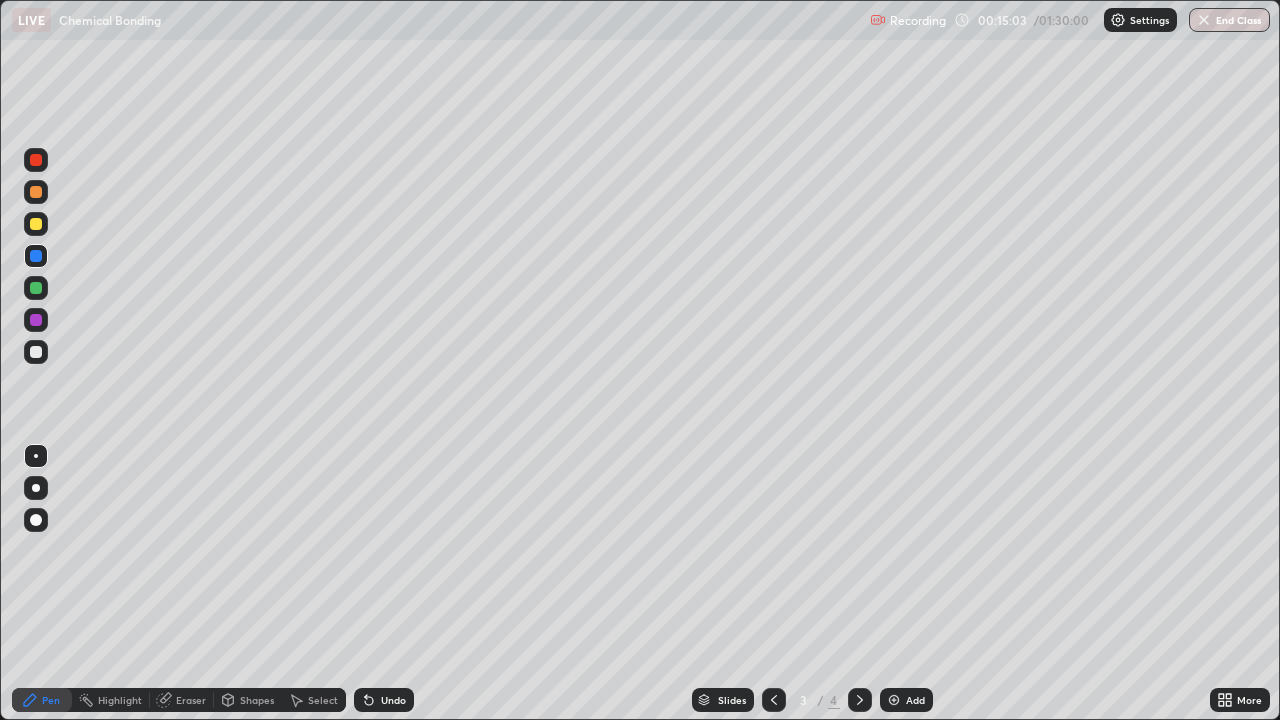 click 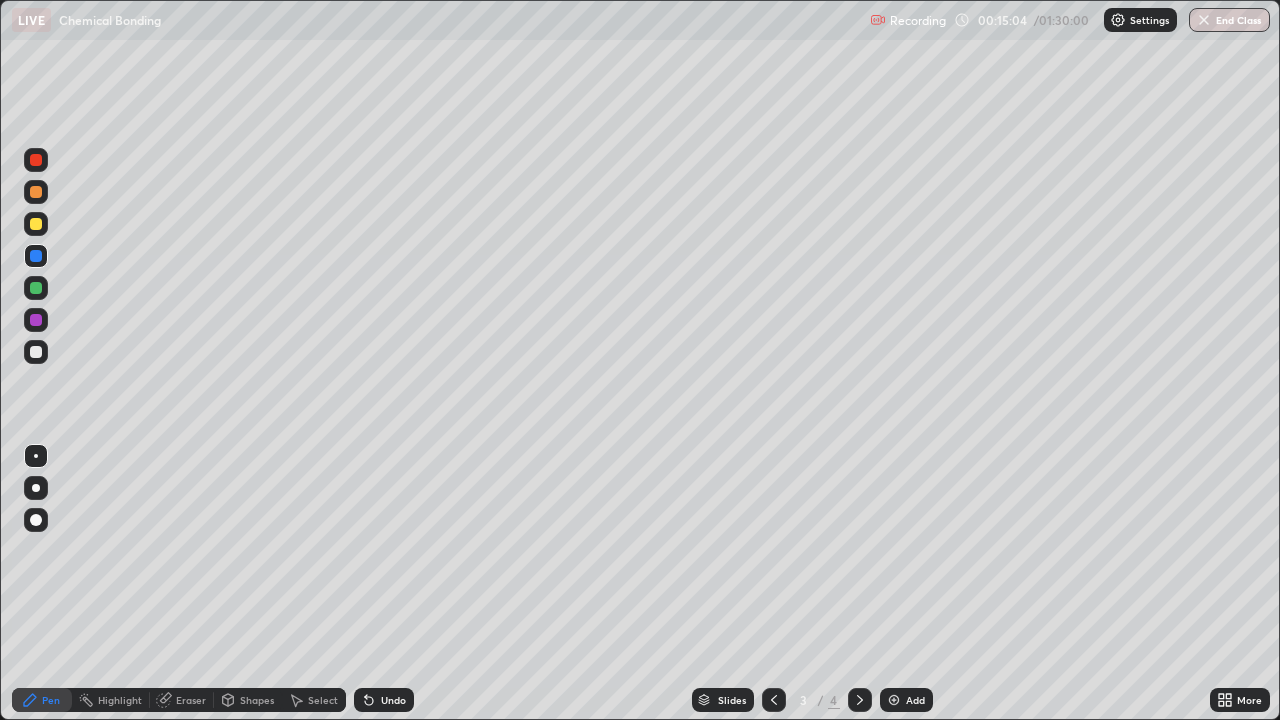 click on "Undo" at bounding box center [384, 700] 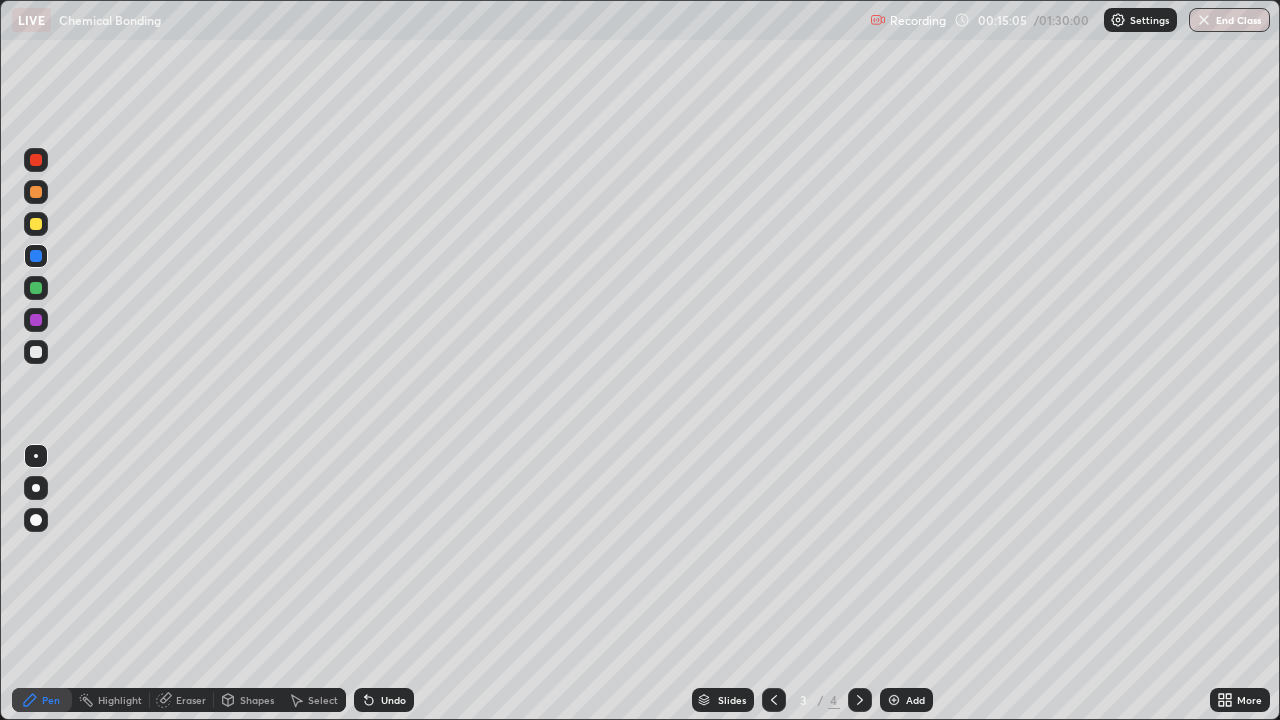click 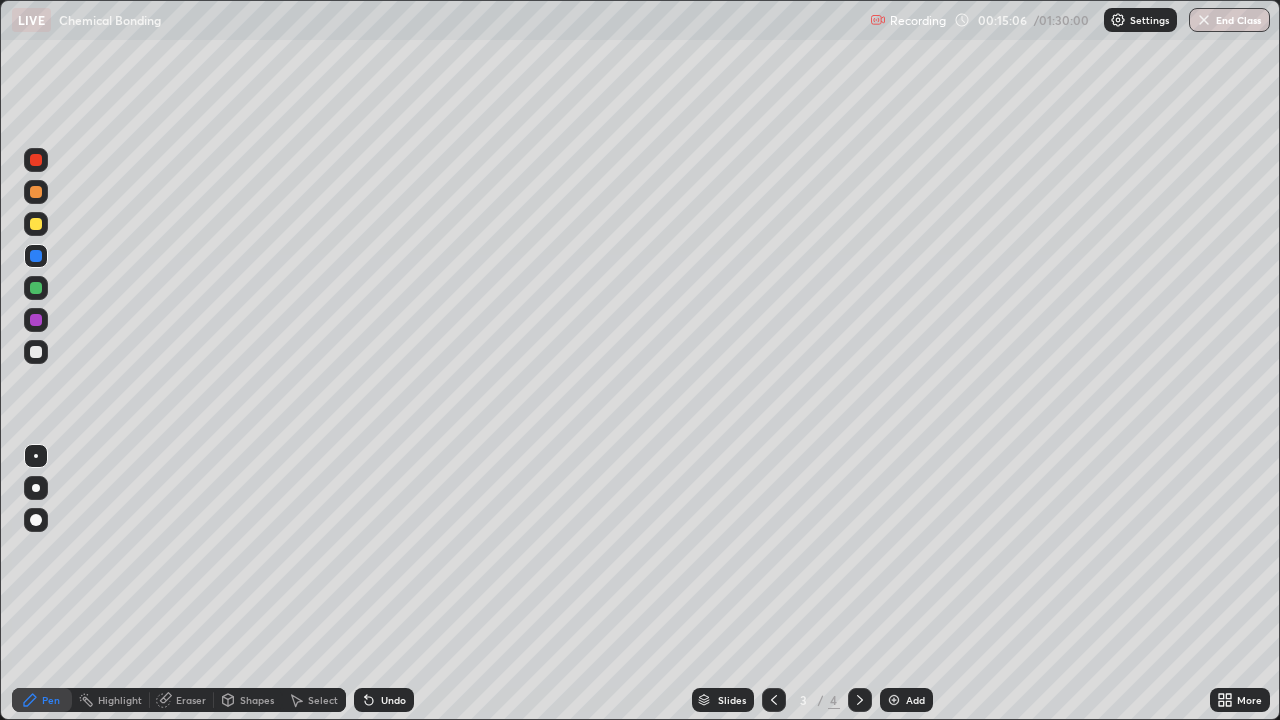 click on "Undo" at bounding box center (384, 700) 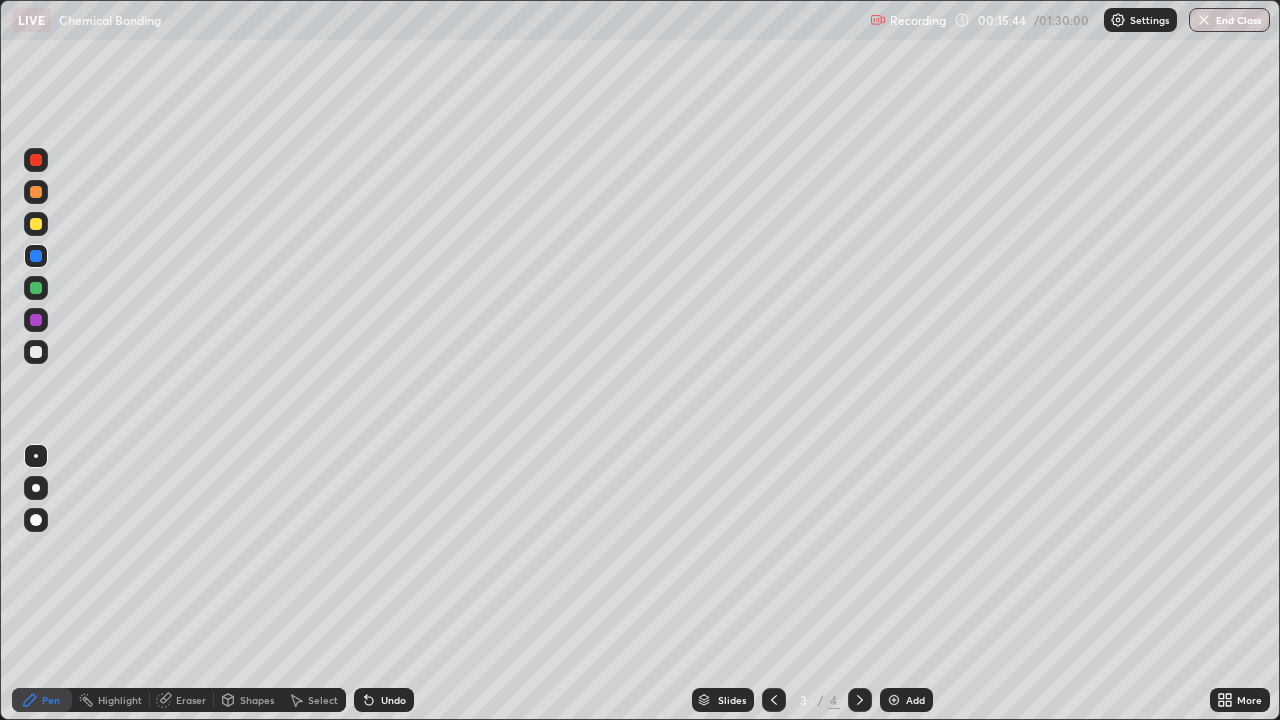 click 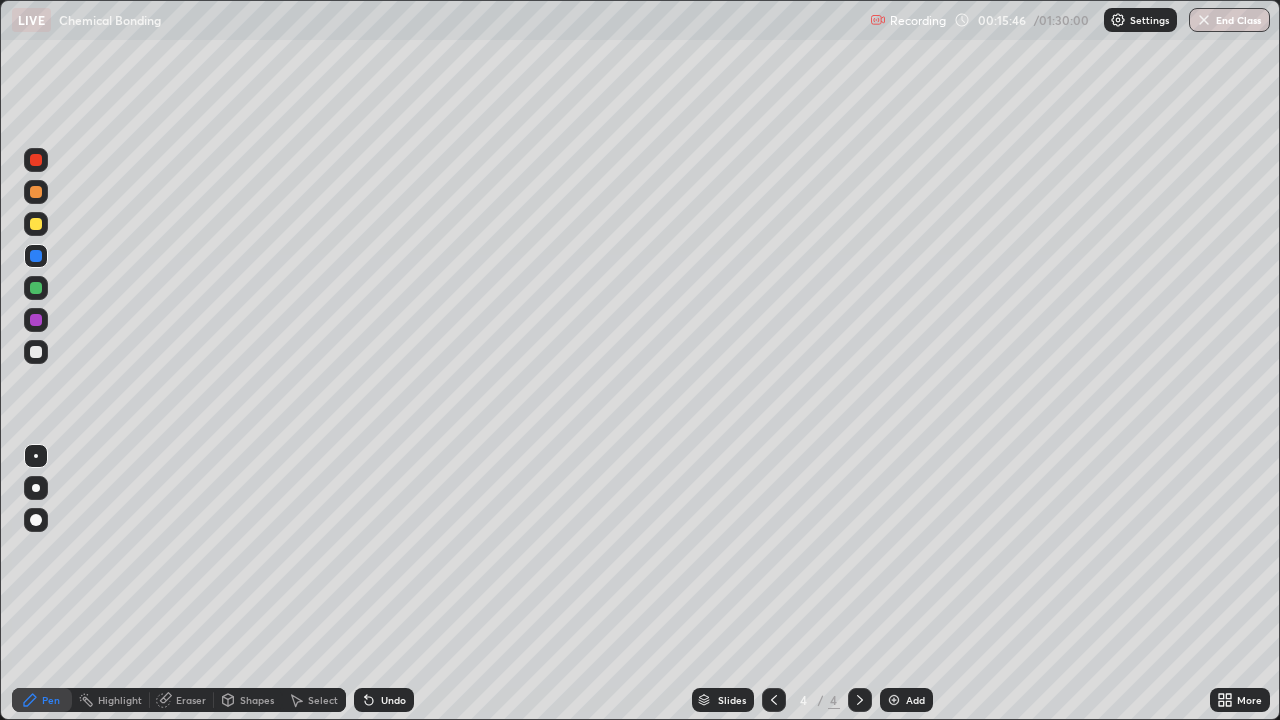 click at bounding box center (36, 352) 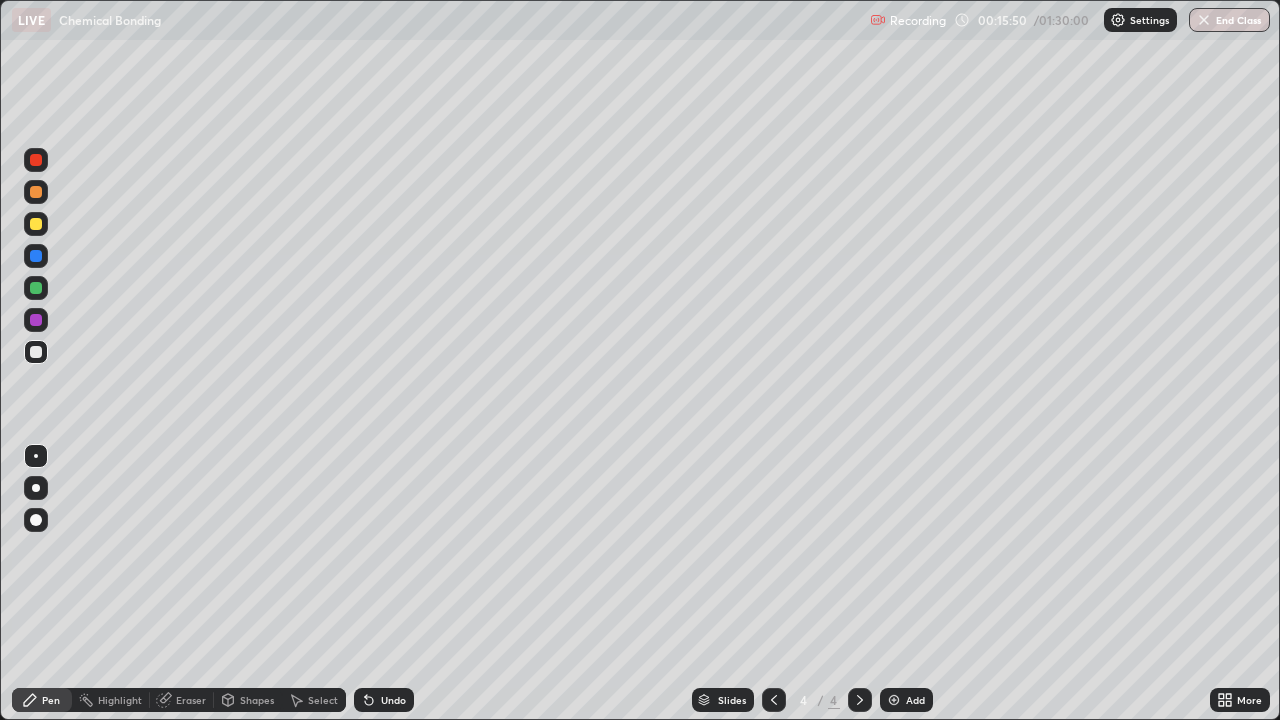 click 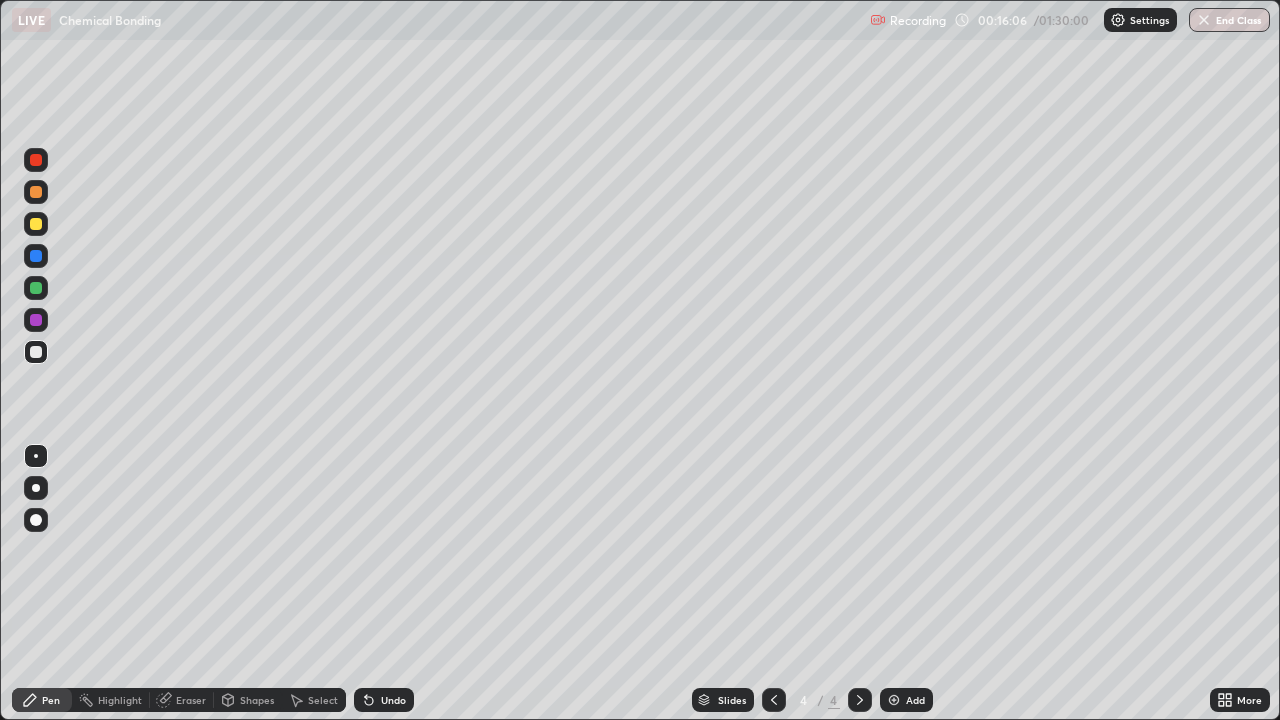 click at bounding box center [36, 288] 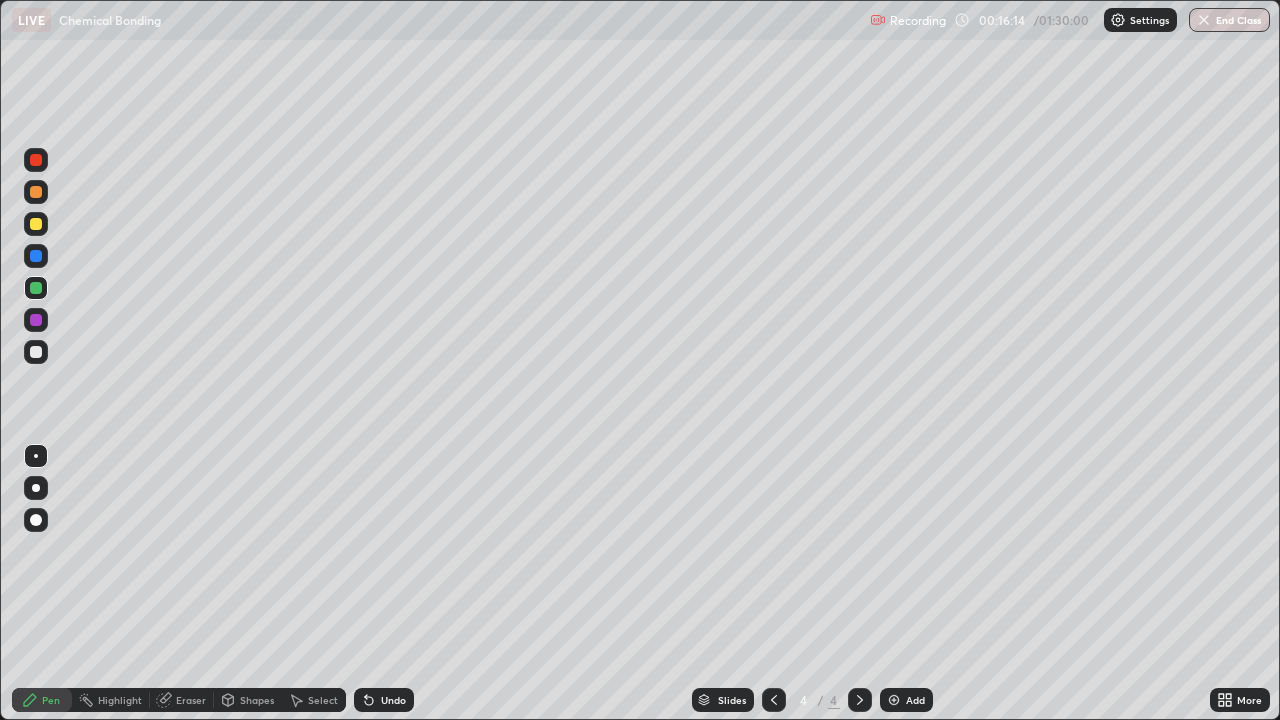 click at bounding box center [36, 352] 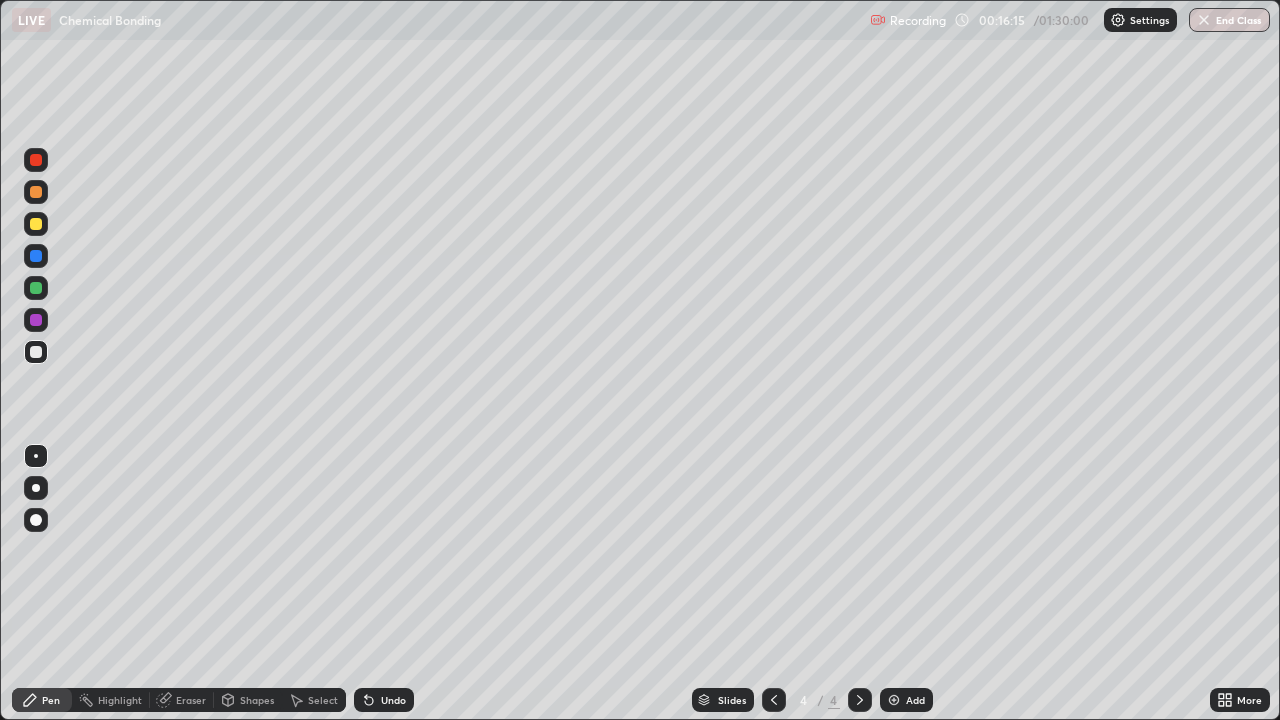 click at bounding box center [36, 224] 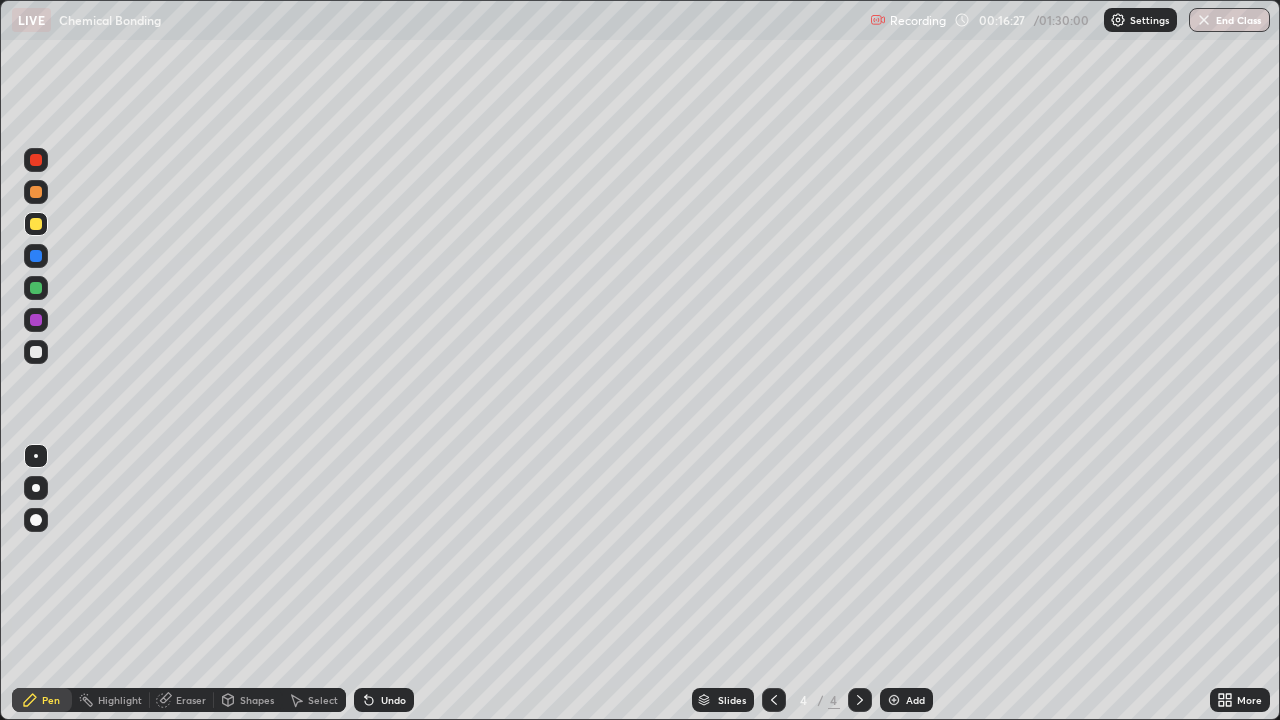 click at bounding box center (36, 352) 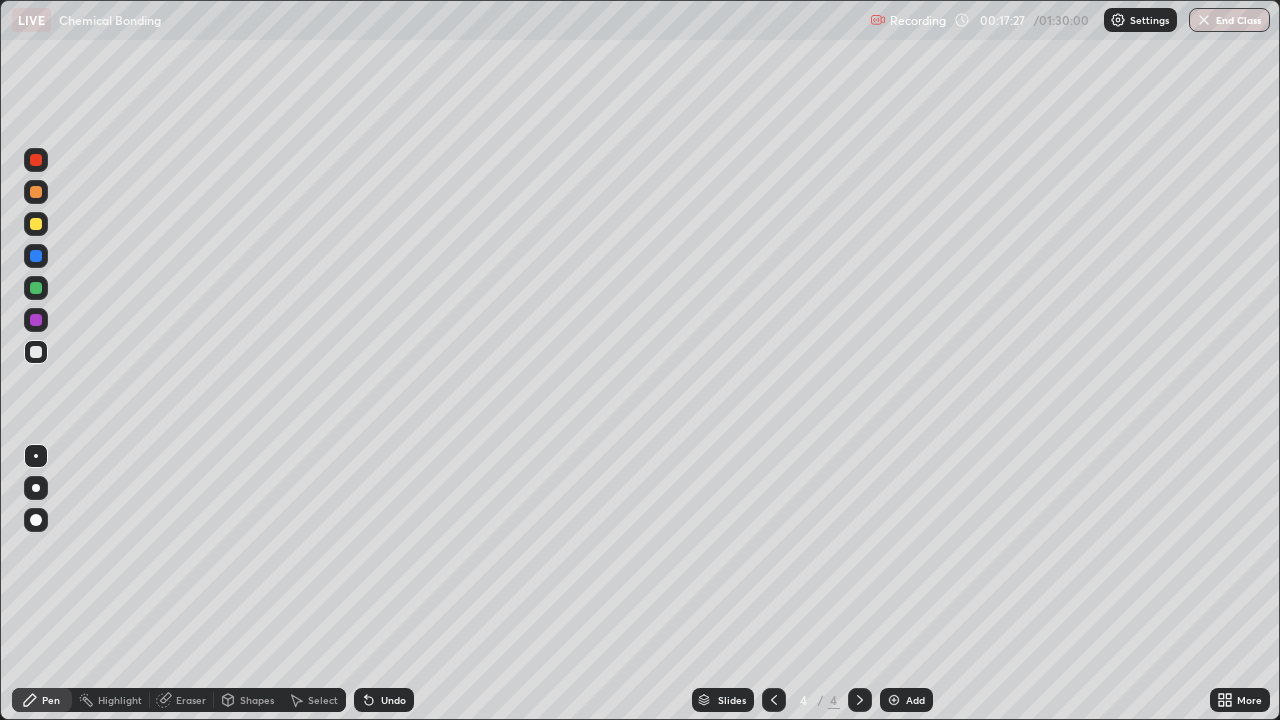 click on "Select" at bounding box center [323, 700] 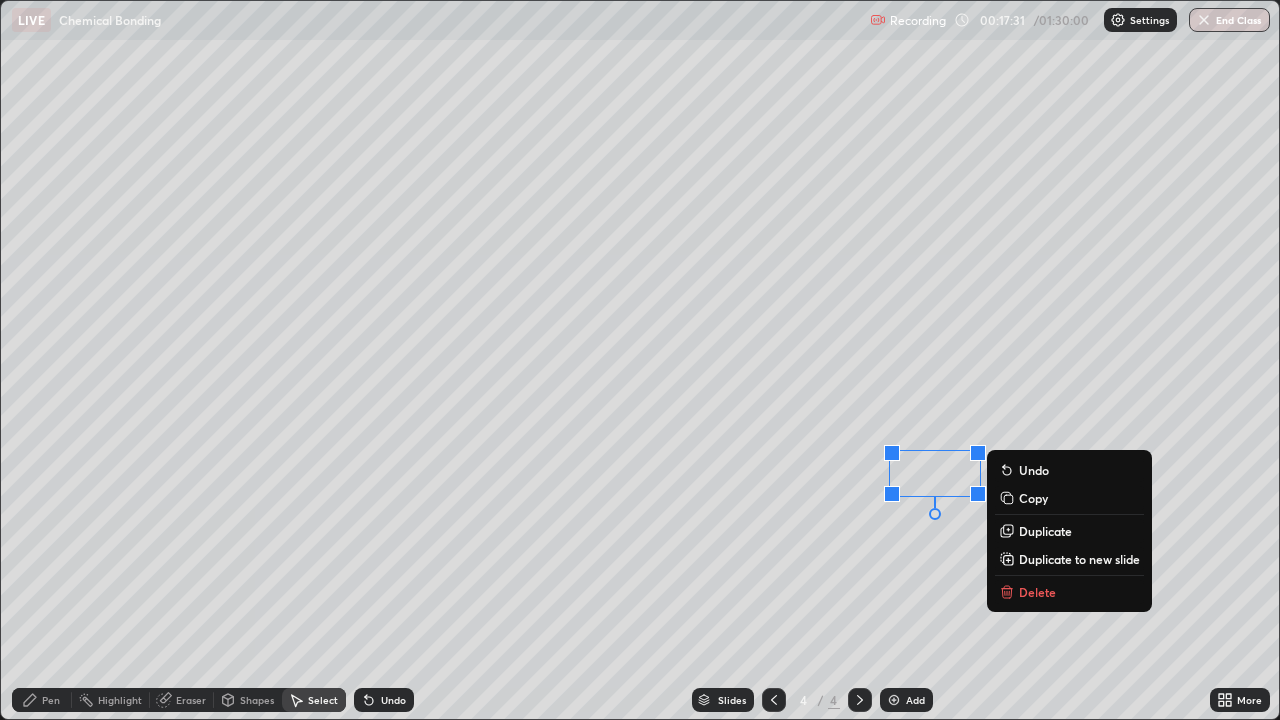 click on "0 ° Undo Copy Duplicate Duplicate to new slide Delete" at bounding box center [640, 360] 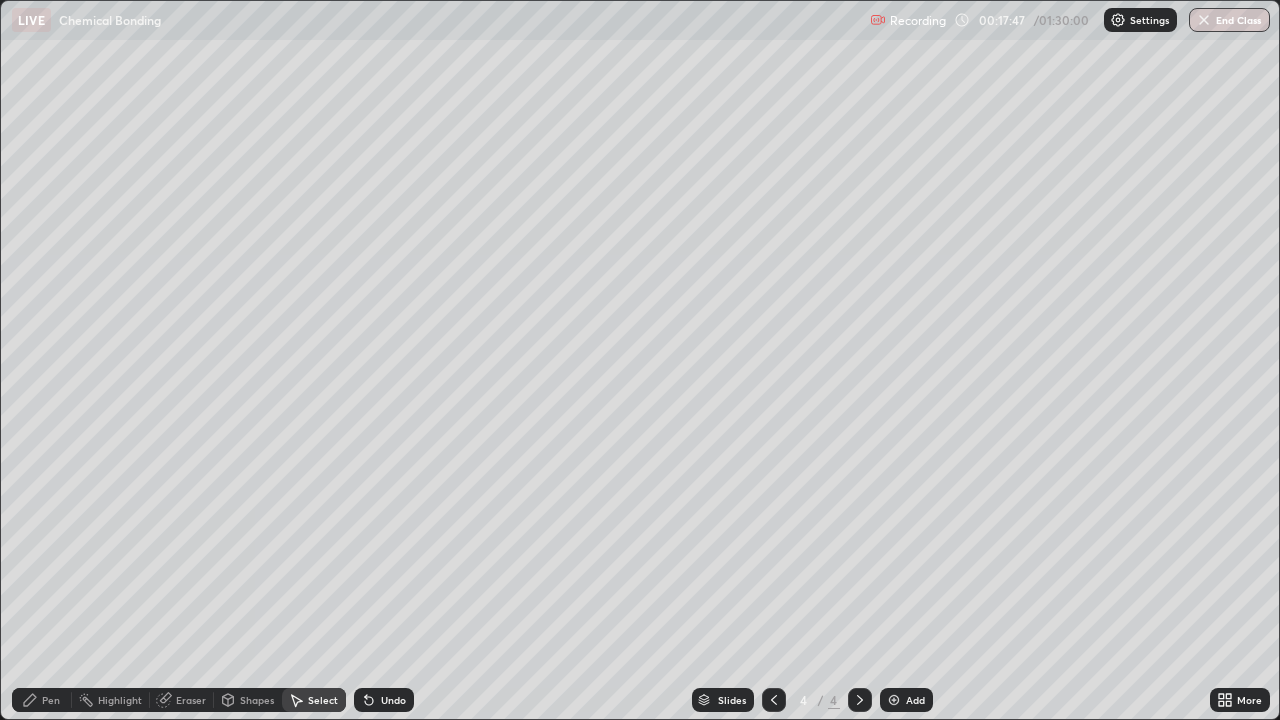 click on "Pen" at bounding box center (51, 700) 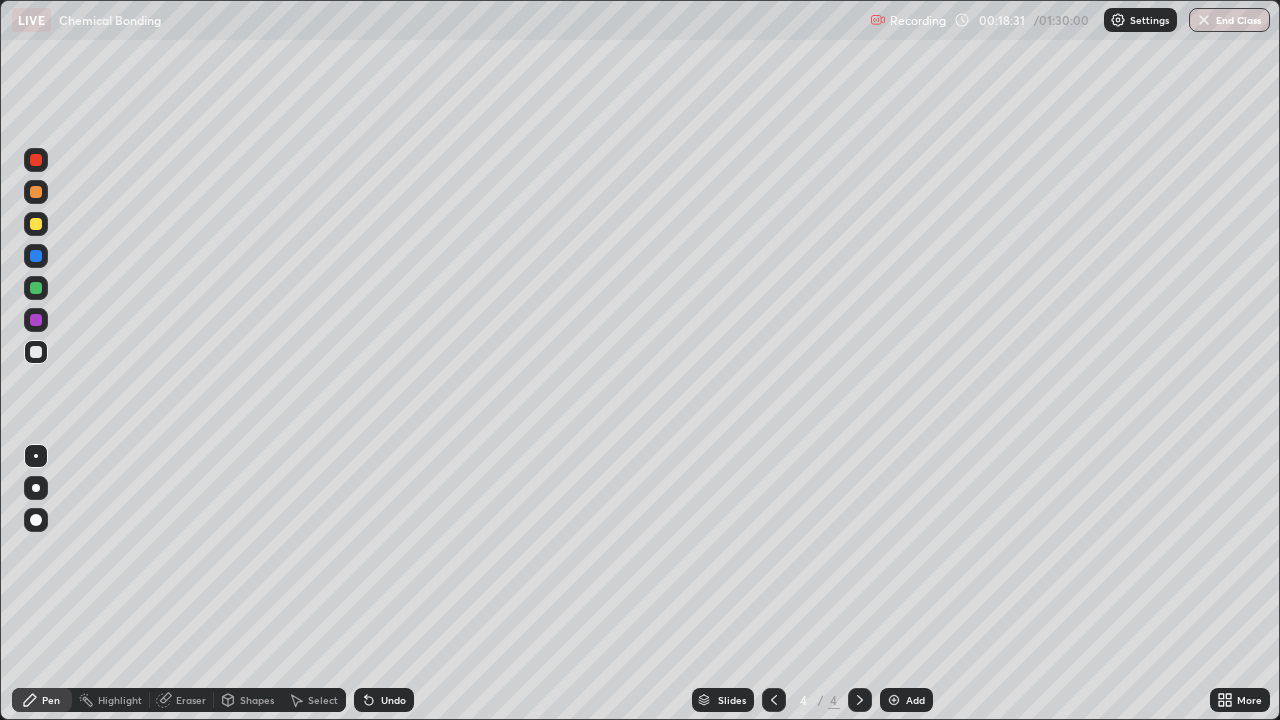 click on "Undo" at bounding box center [393, 700] 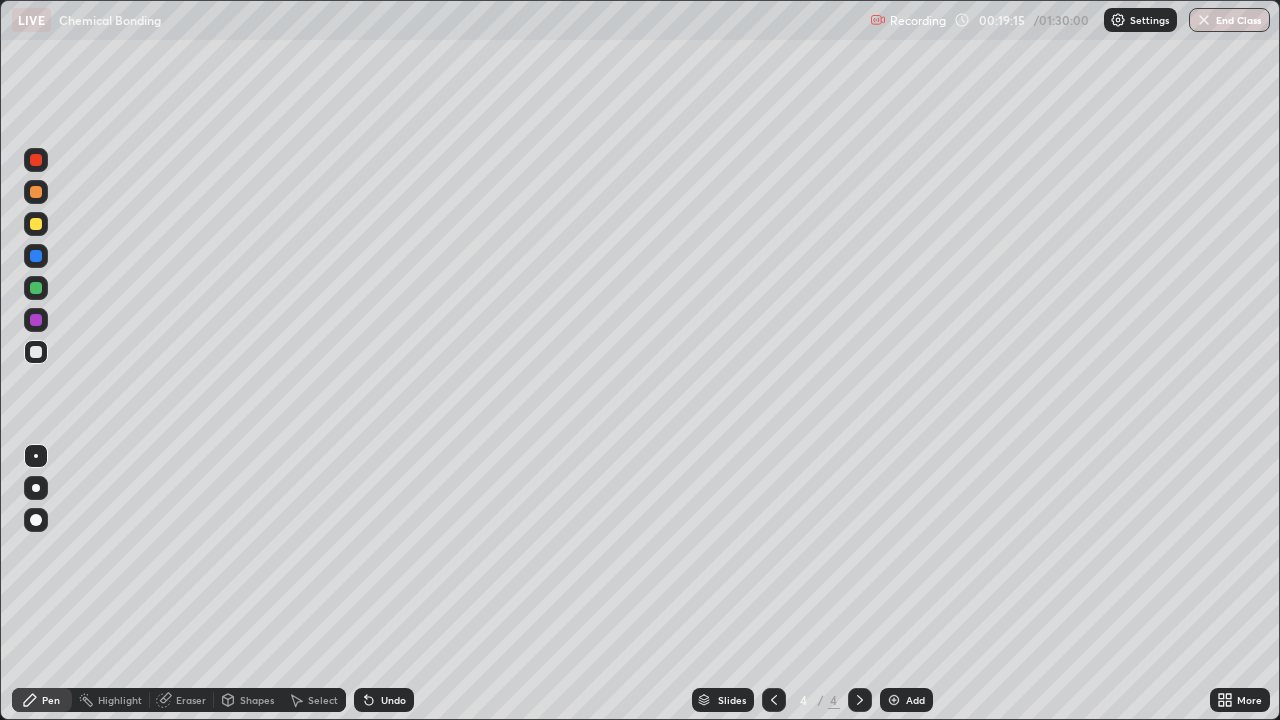 click at bounding box center [894, 700] 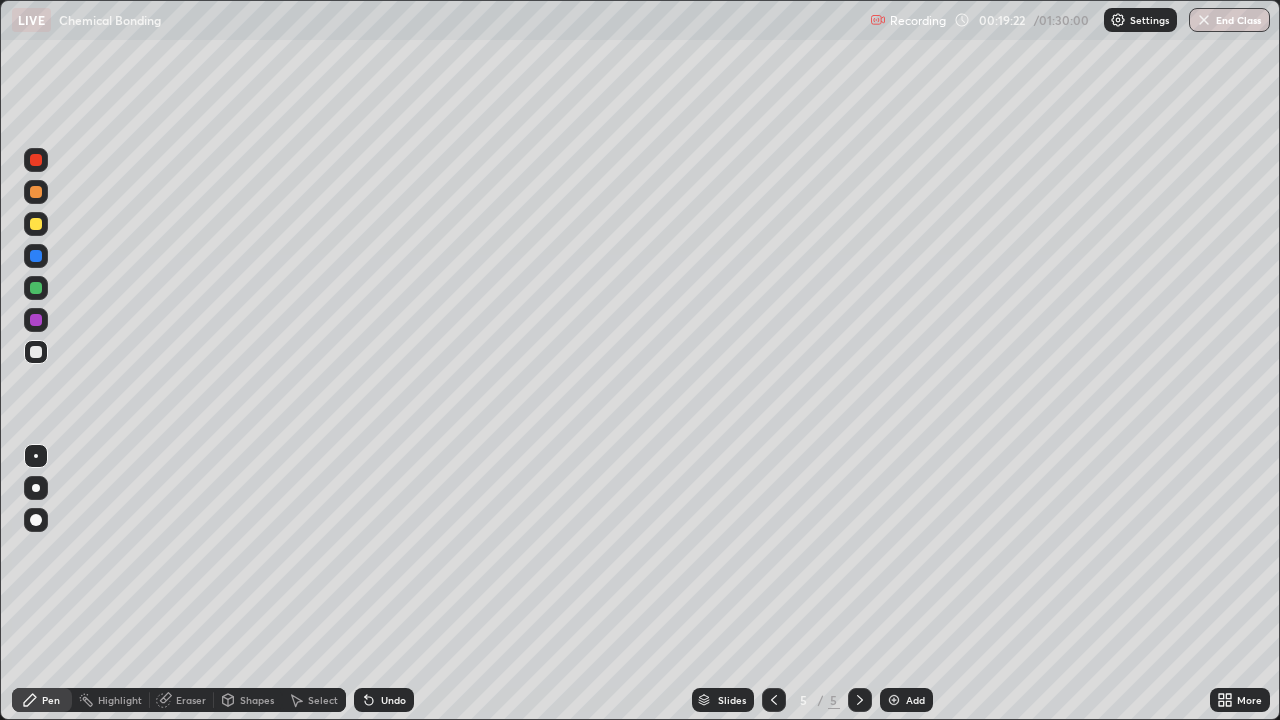 click 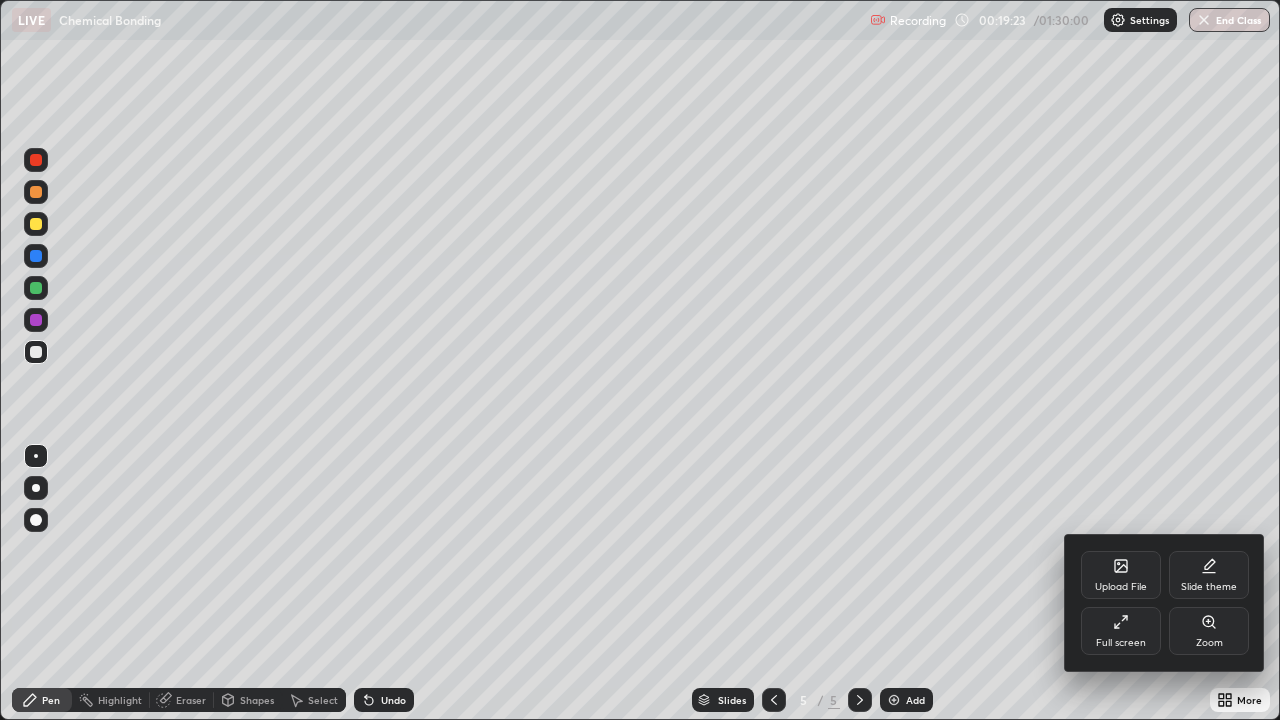 click on "Full screen" at bounding box center (1121, 631) 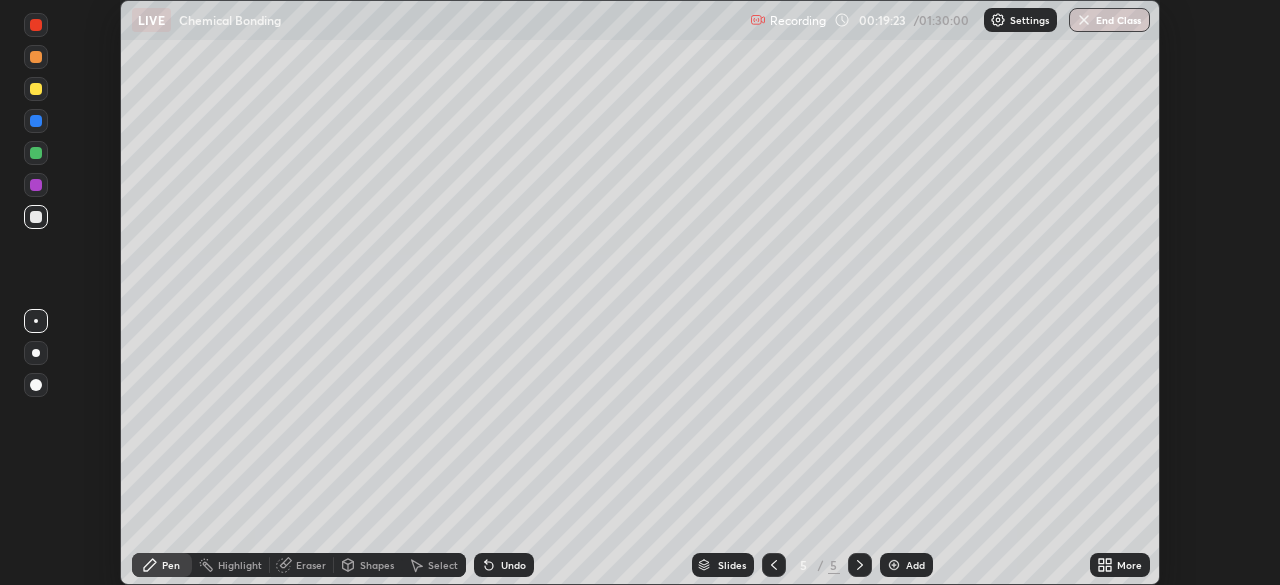 scroll, scrollTop: 585, scrollLeft: 1280, axis: both 